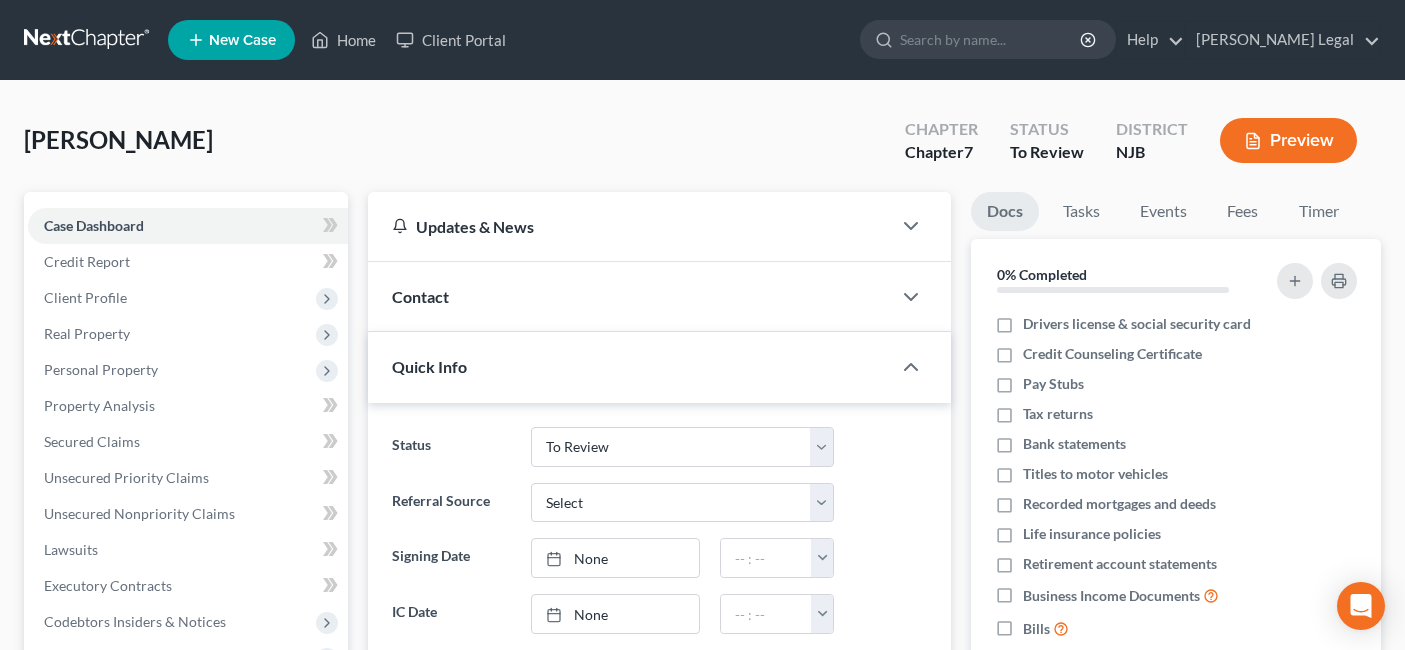 select on "6" 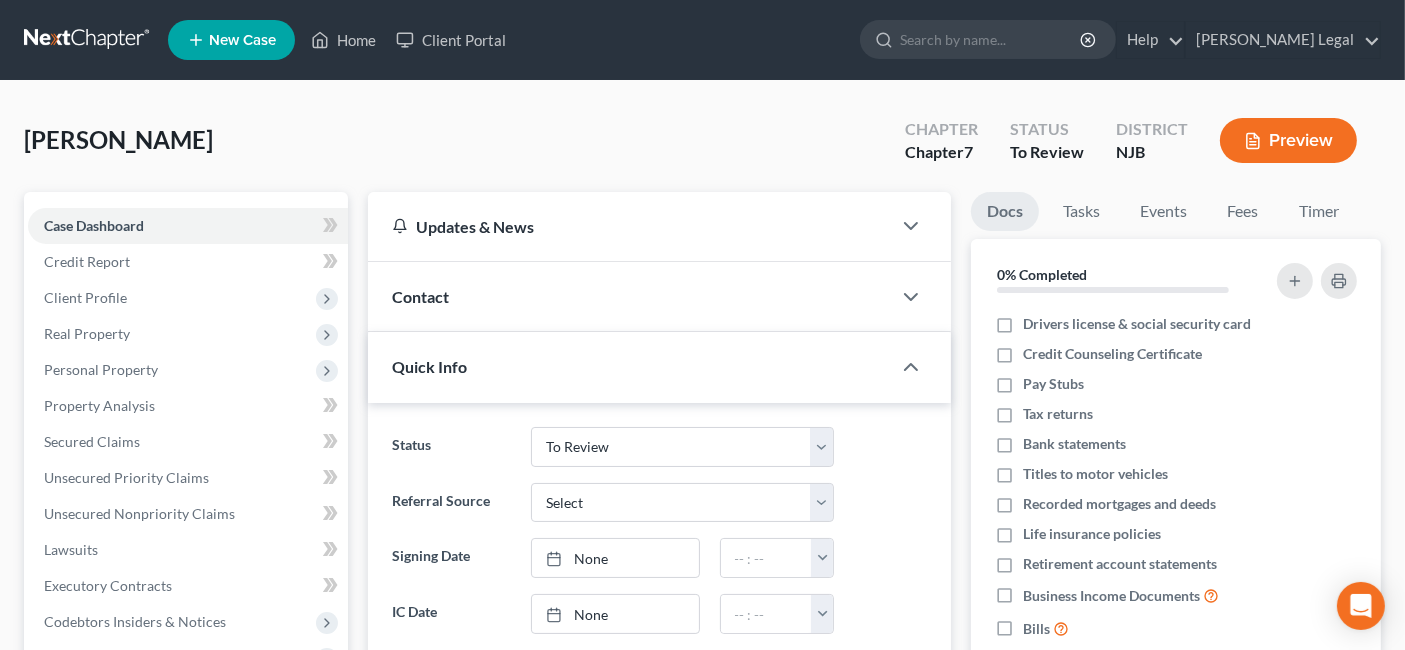 scroll, scrollTop: 636, scrollLeft: 0, axis: vertical 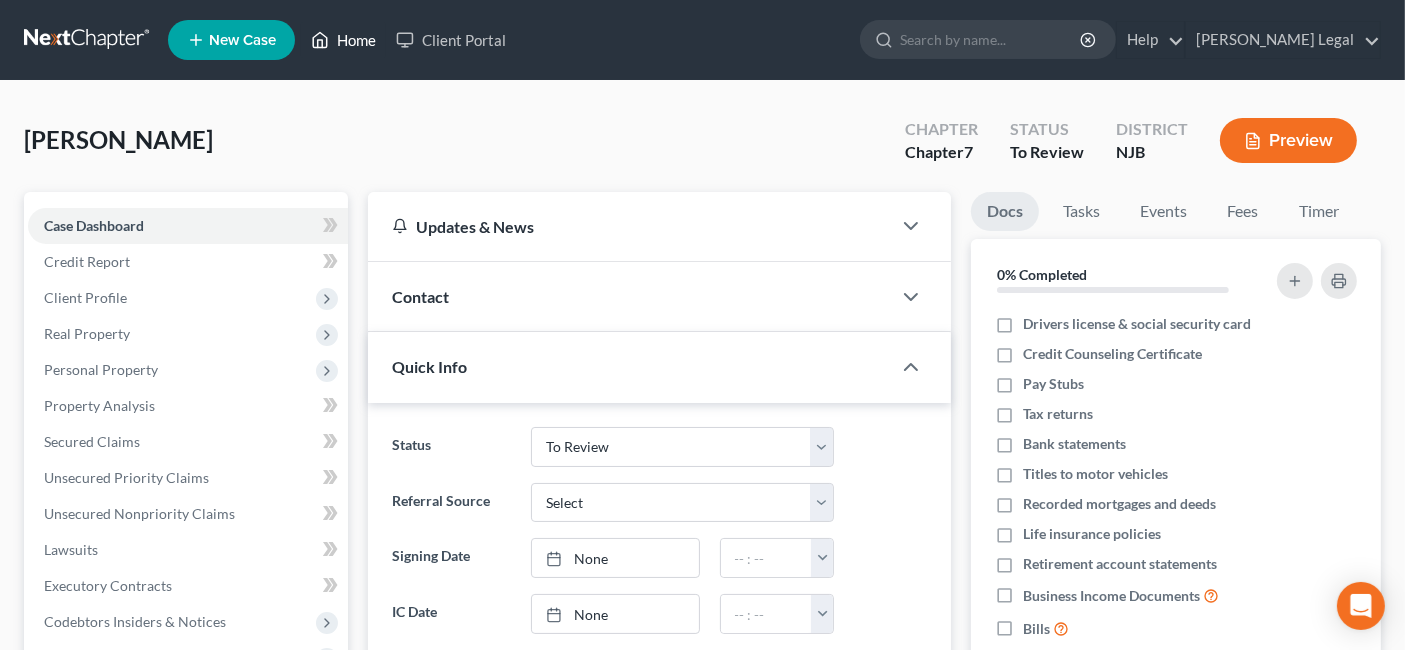 click on "Home" at bounding box center [343, 40] 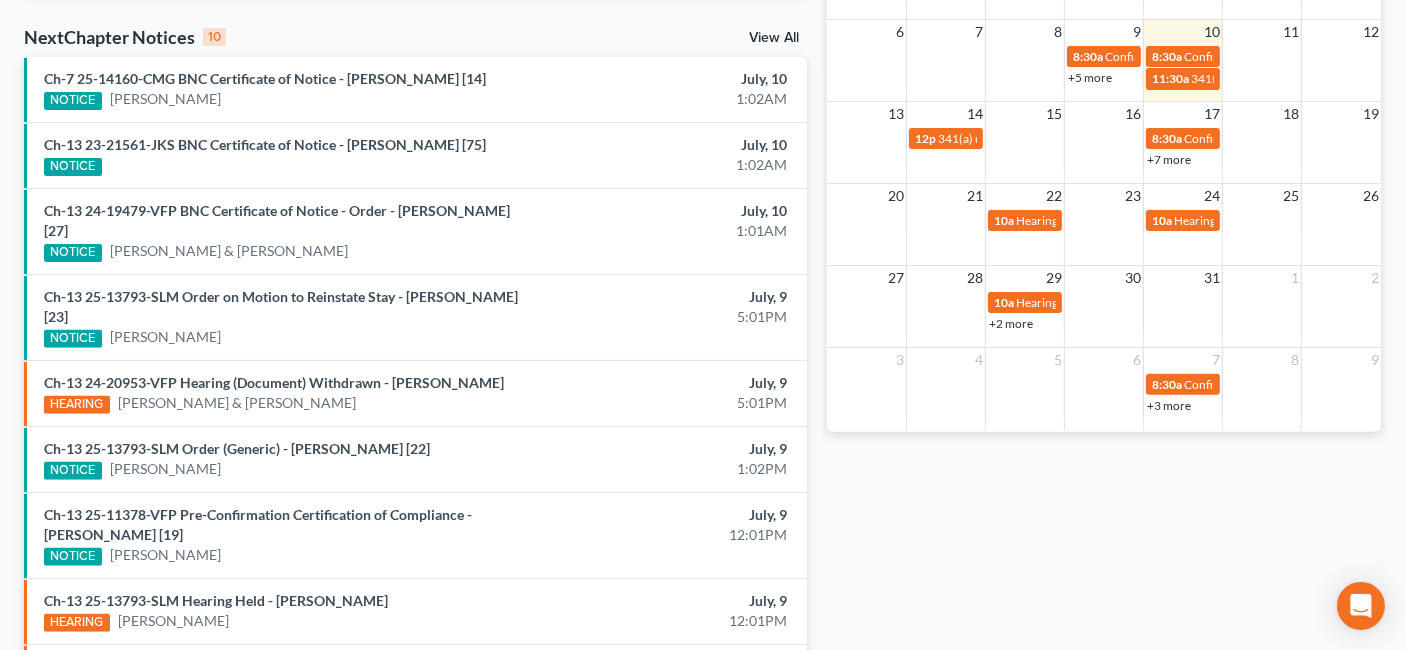 scroll, scrollTop: 666, scrollLeft: 0, axis: vertical 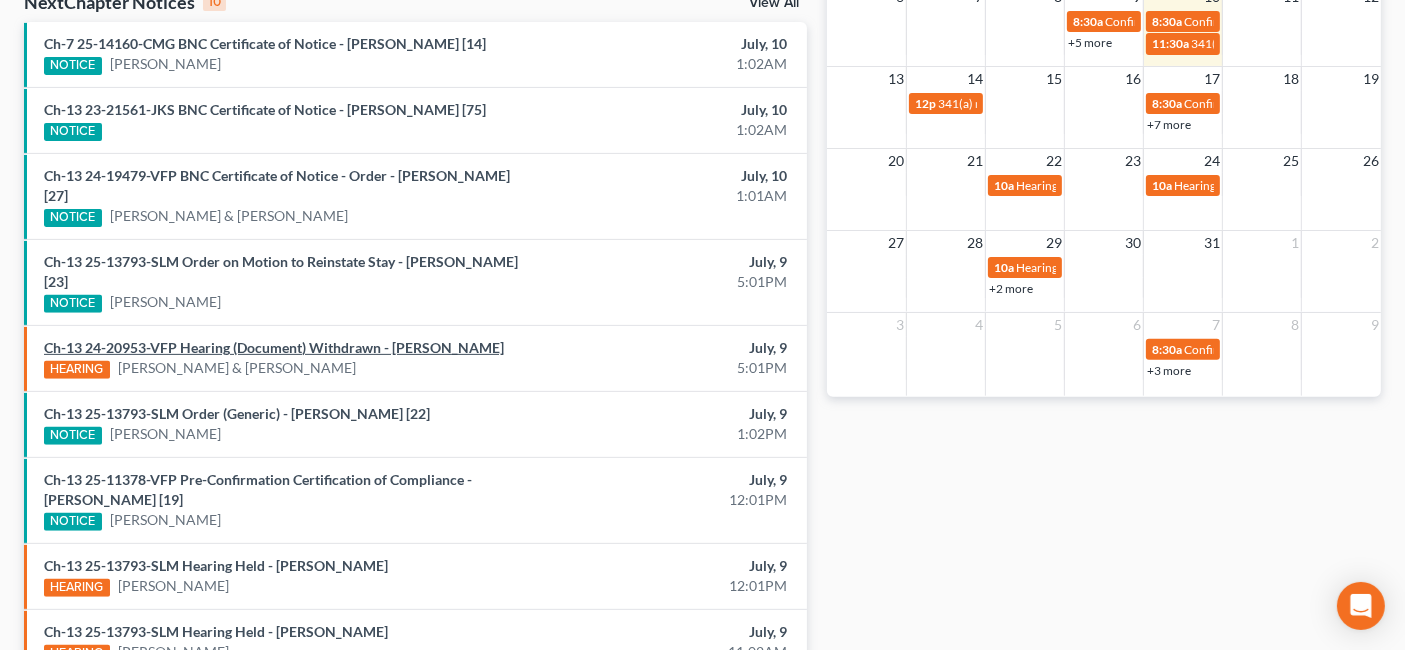 click on "Ch-13 24-20953-VFP Hearing (Document) Withdrawn - [PERSON_NAME]" at bounding box center (274, 347) 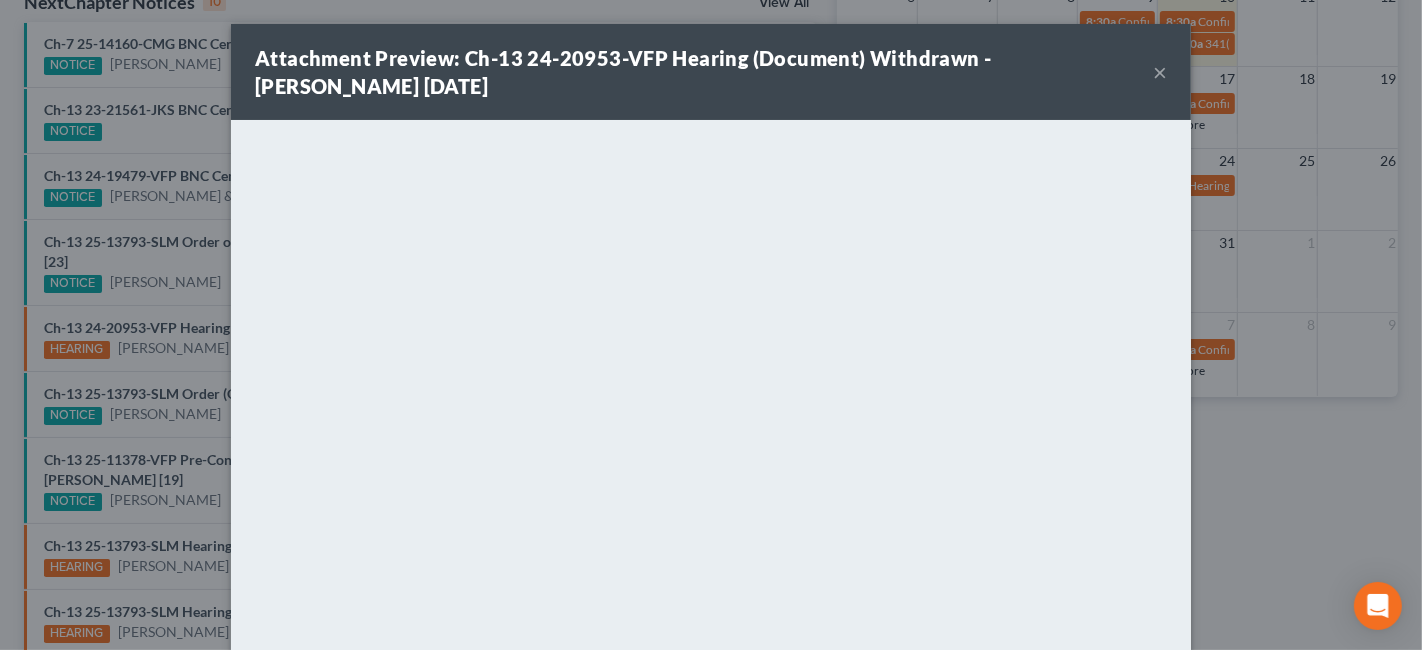 click on "×" at bounding box center [1160, 72] 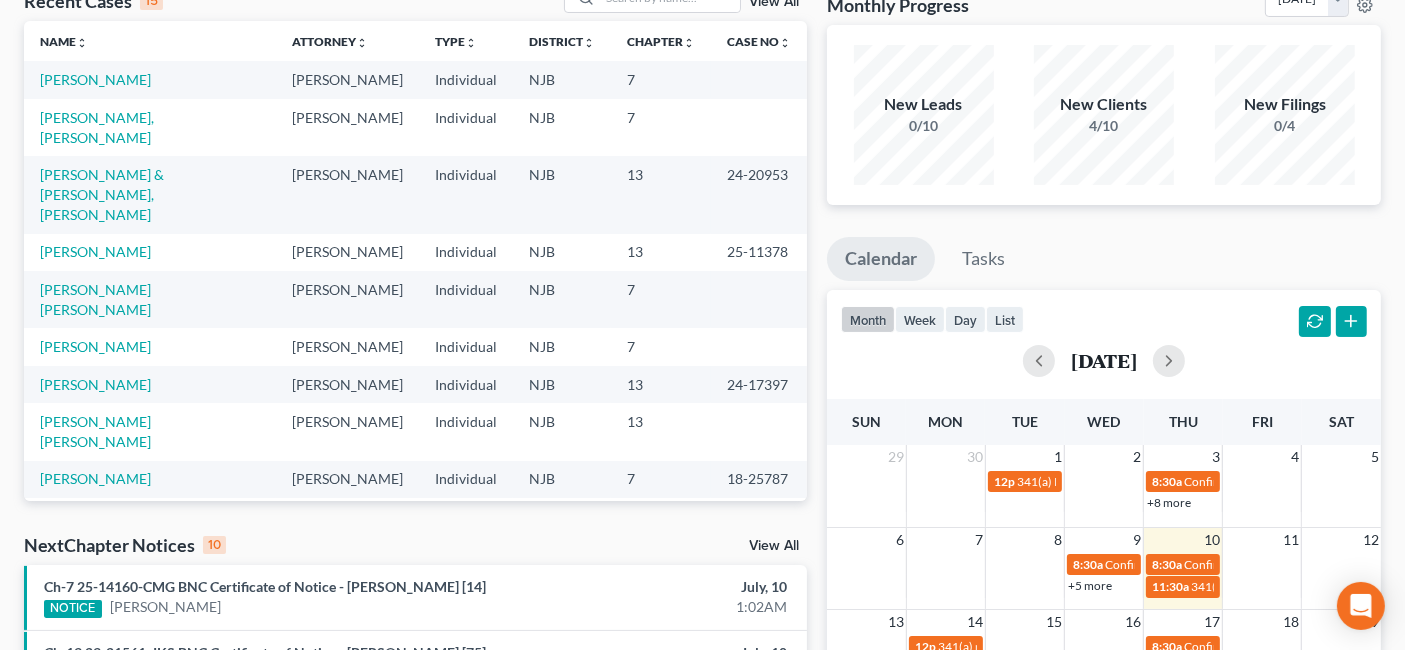 scroll, scrollTop: 0, scrollLeft: 0, axis: both 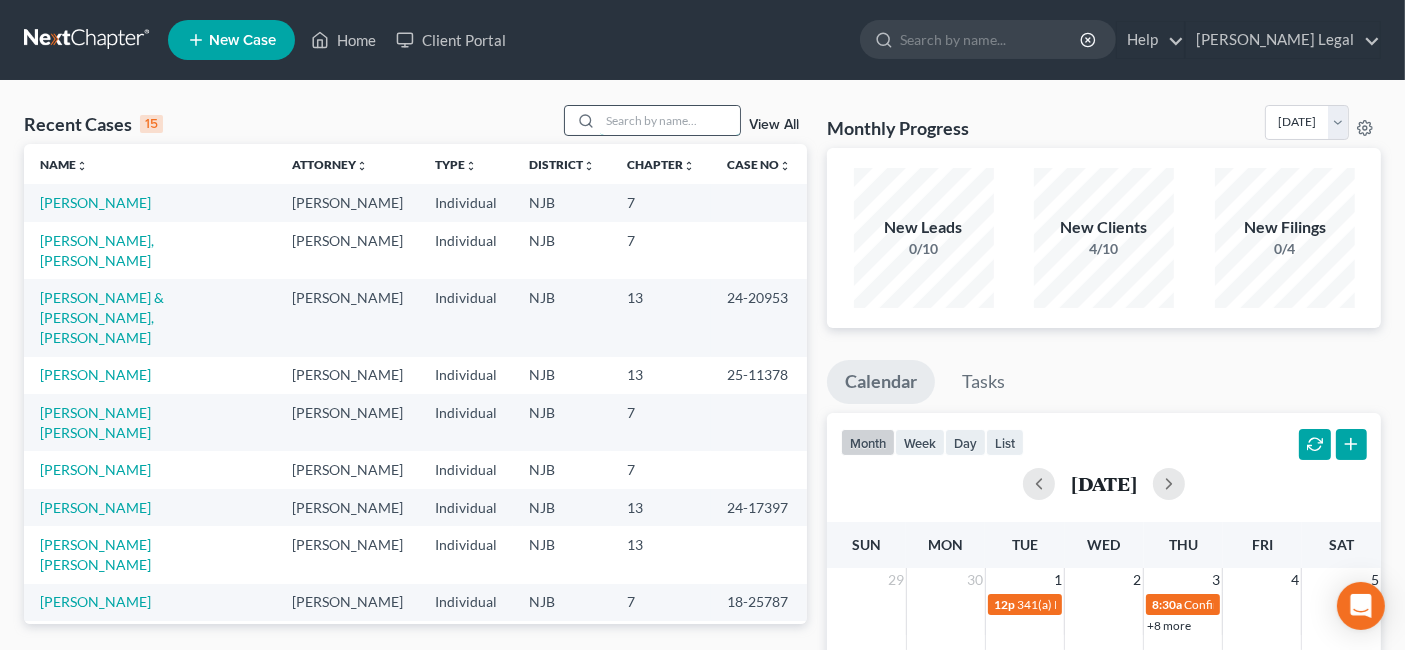 click at bounding box center (670, 120) 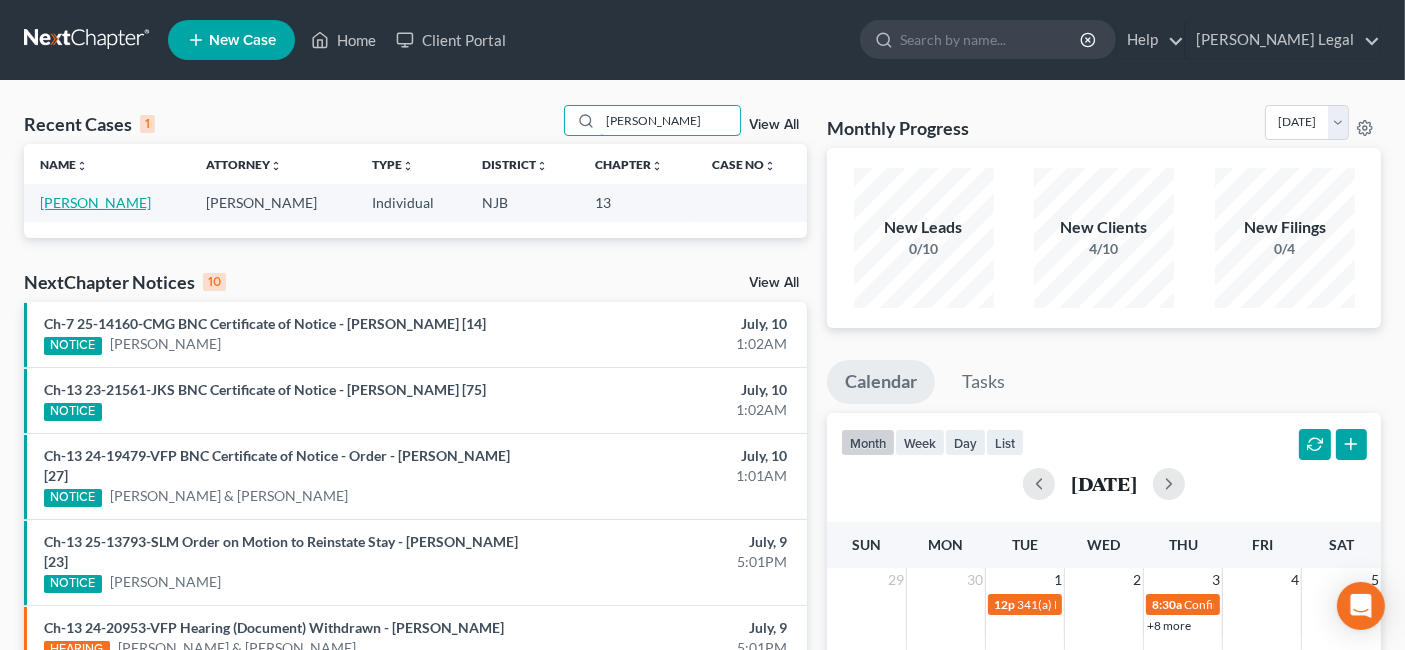 type on "[PERSON_NAME]" 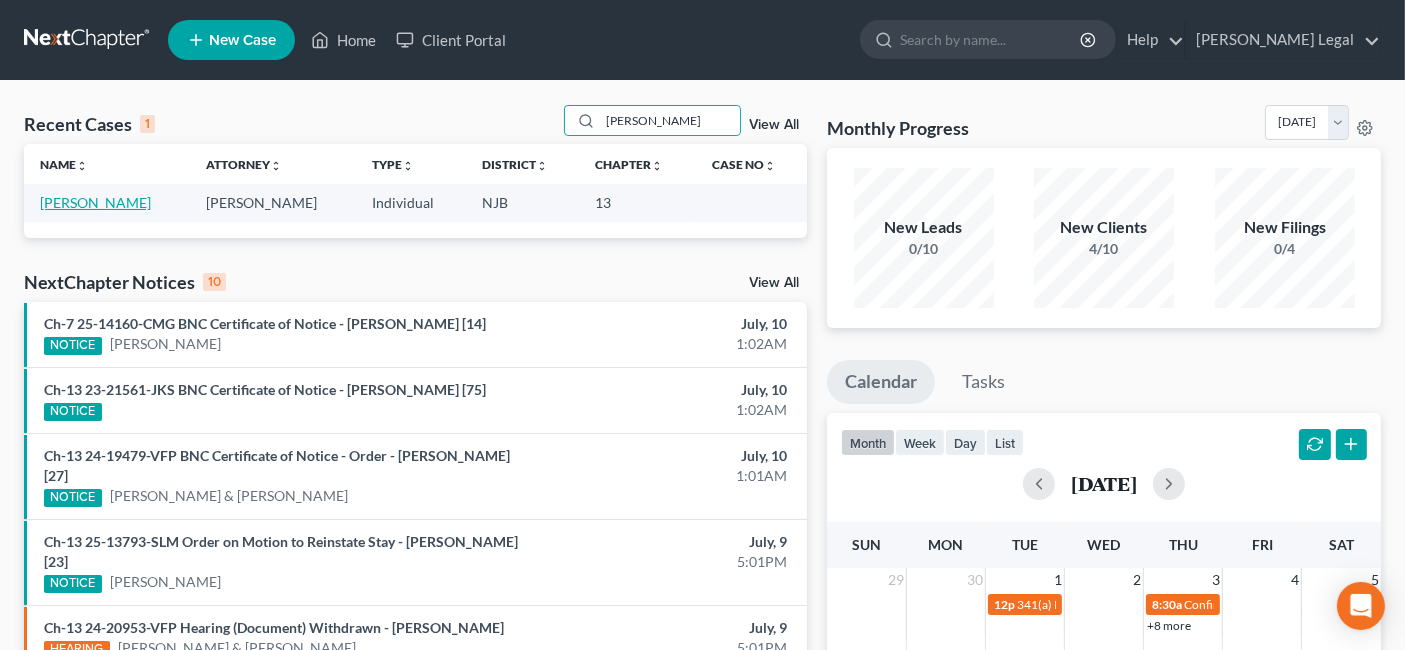 click on "[PERSON_NAME]" at bounding box center [95, 202] 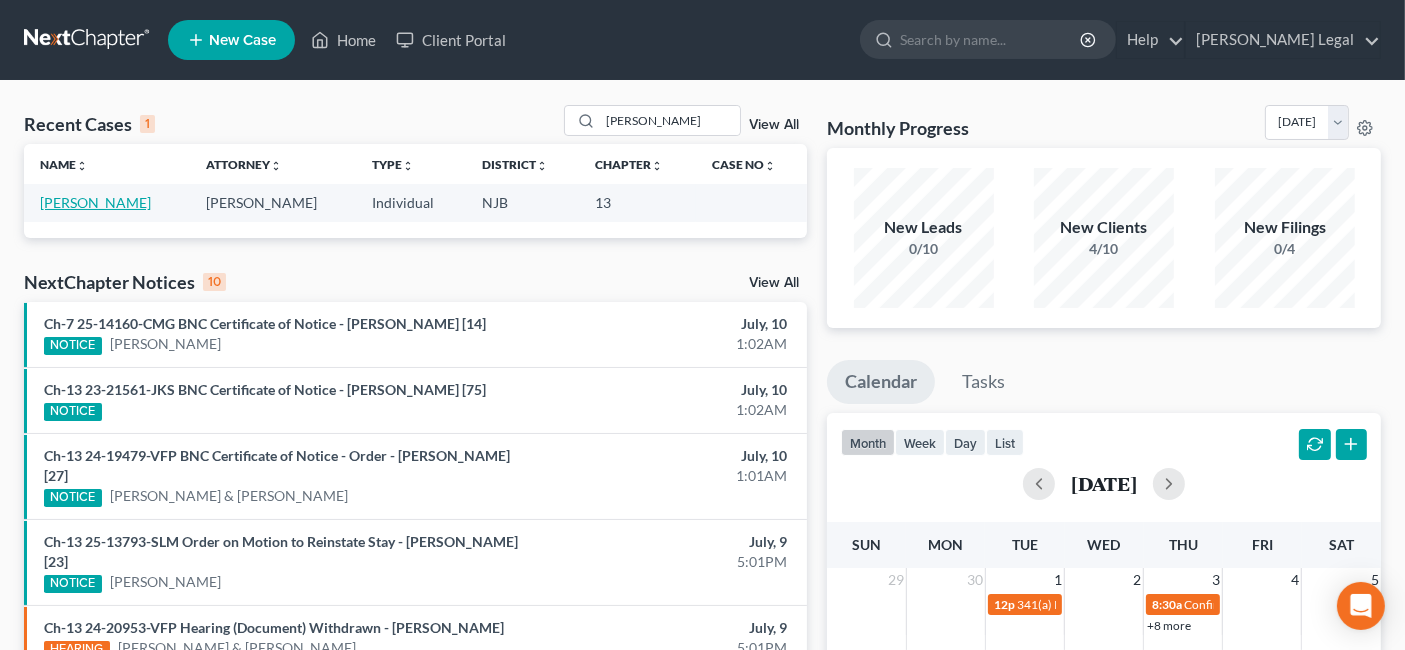 select on "6" 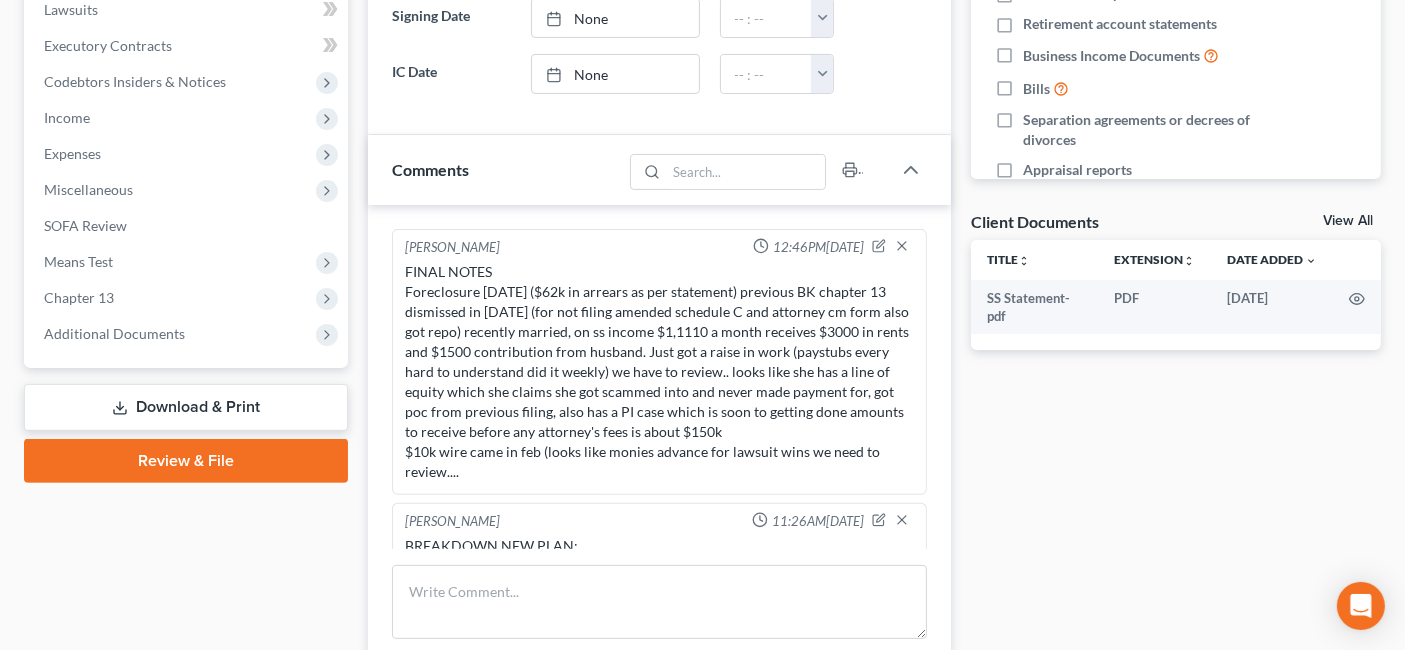 scroll, scrollTop: 555, scrollLeft: 0, axis: vertical 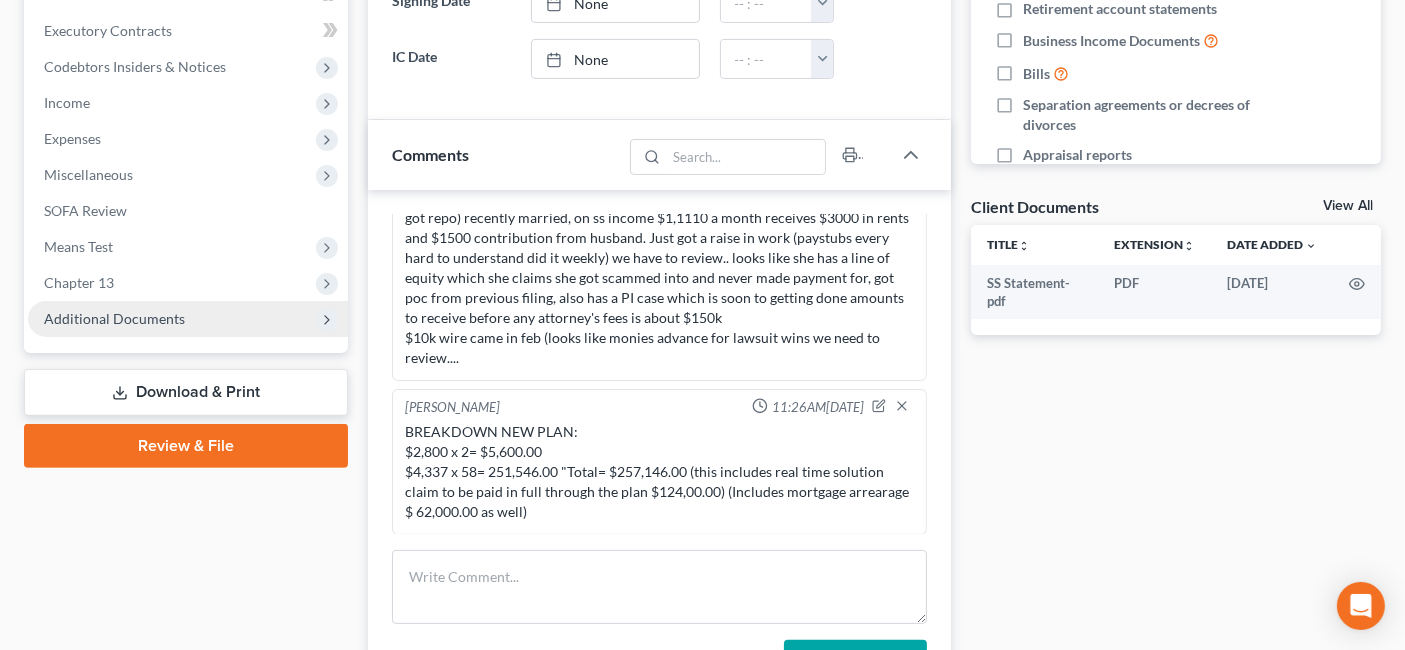 click on "Additional Documents" at bounding box center [114, 318] 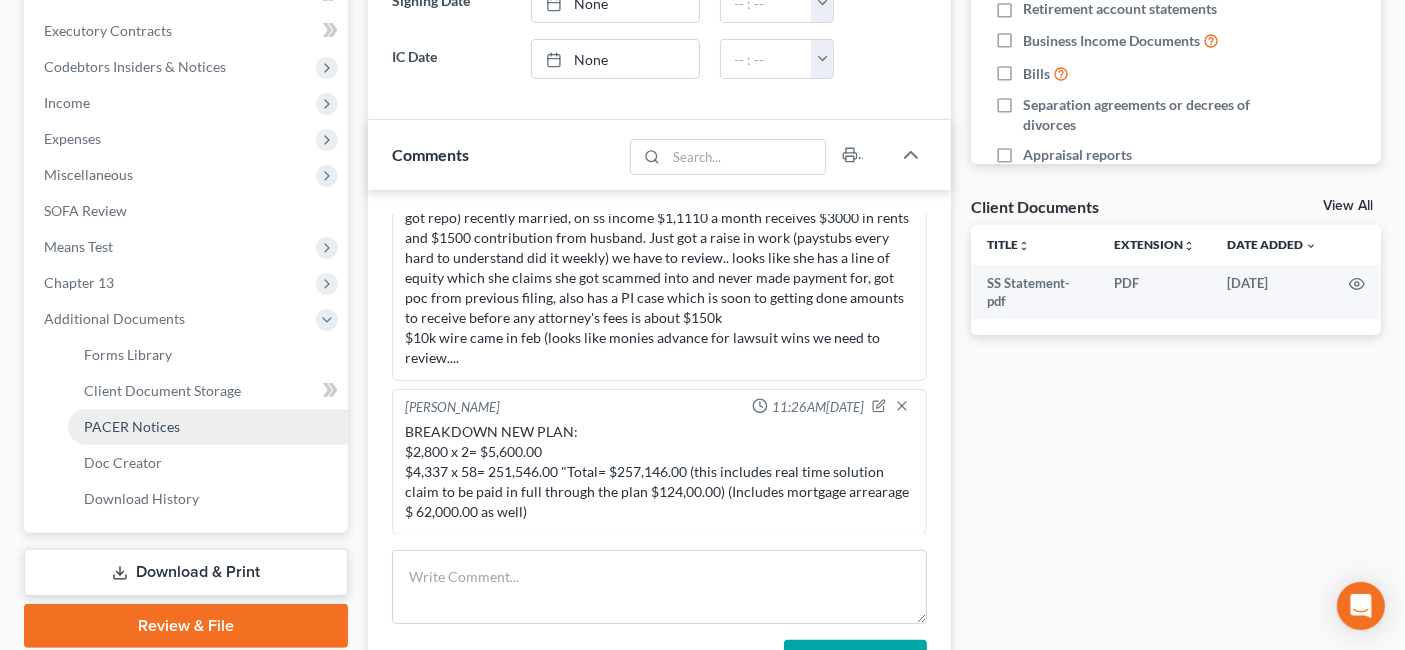 click on "PACER Notices" at bounding box center [132, 426] 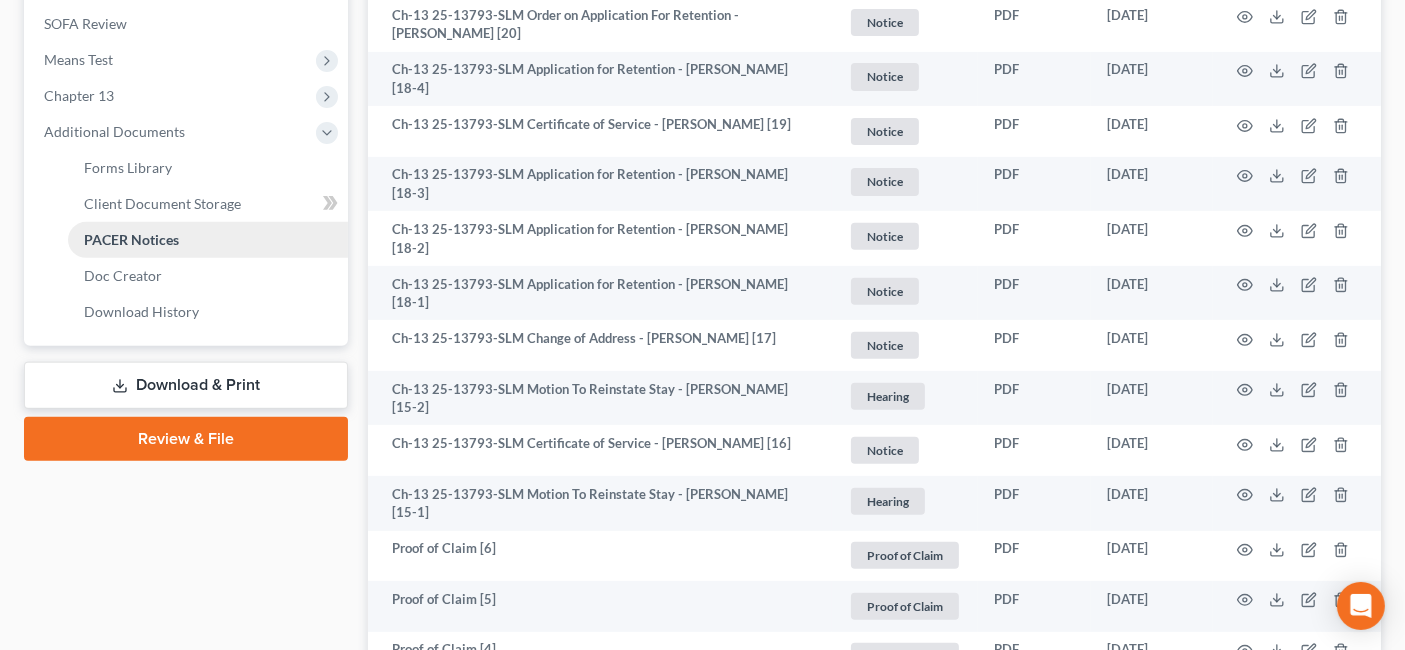 scroll, scrollTop: 777, scrollLeft: 0, axis: vertical 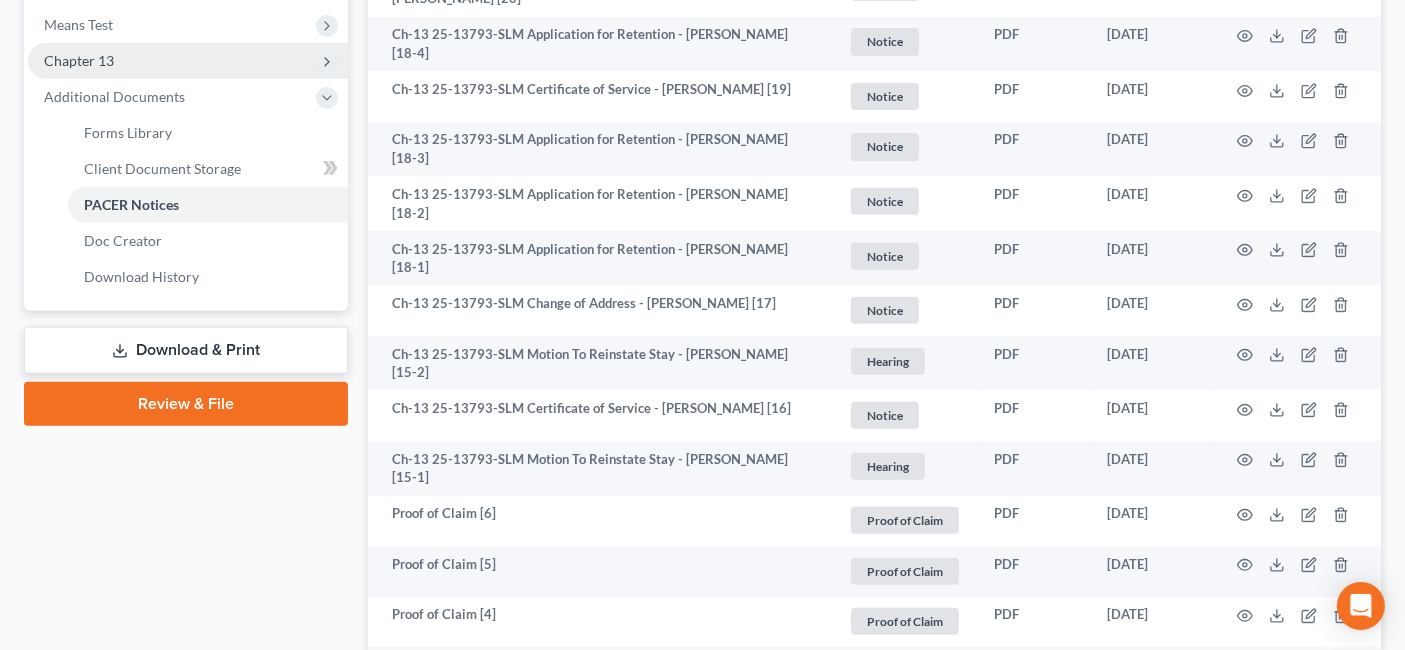 click on "Chapter 13" at bounding box center [188, 61] 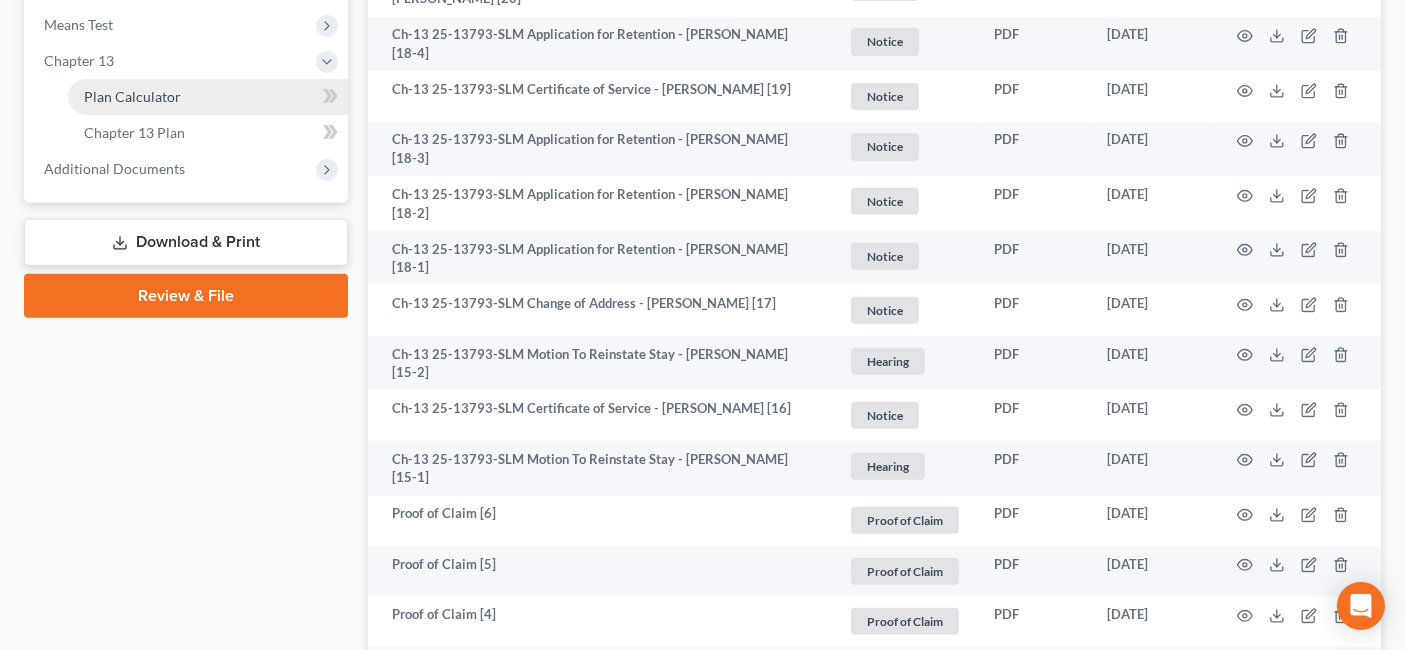 click on "Plan Calculator" at bounding box center (132, 96) 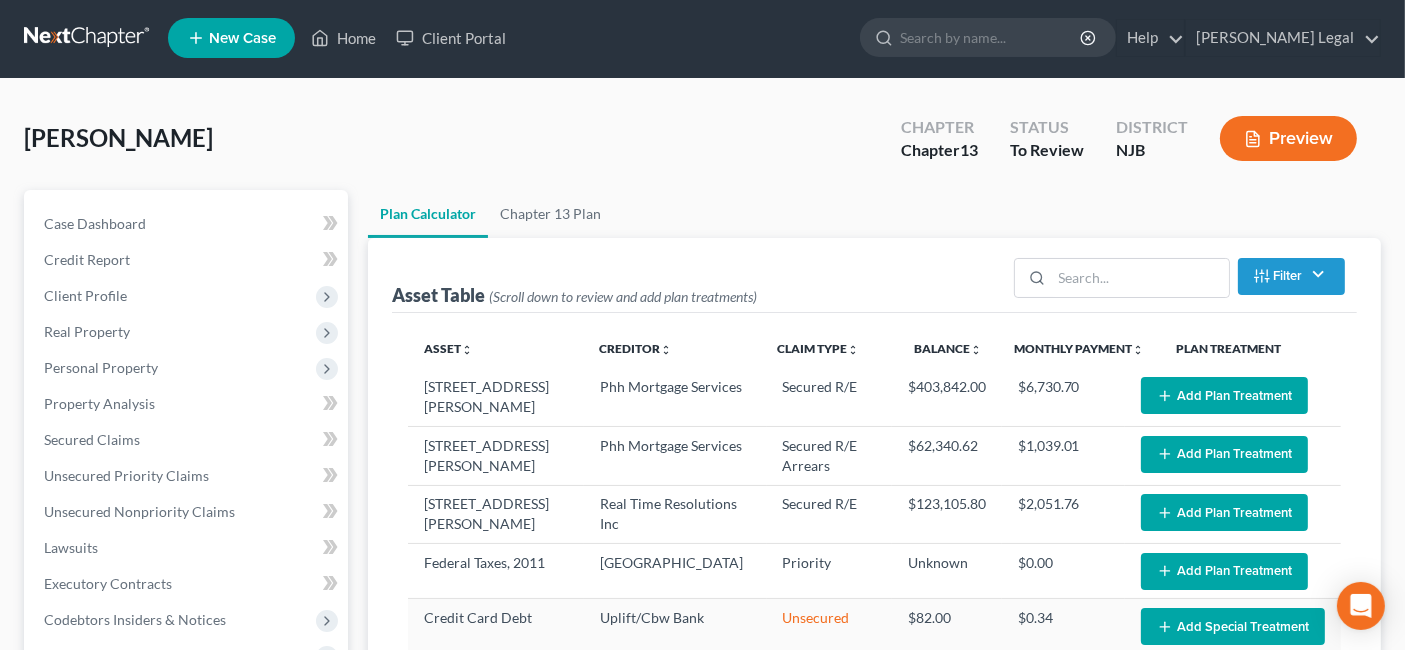 scroll, scrollTop: 0, scrollLeft: 0, axis: both 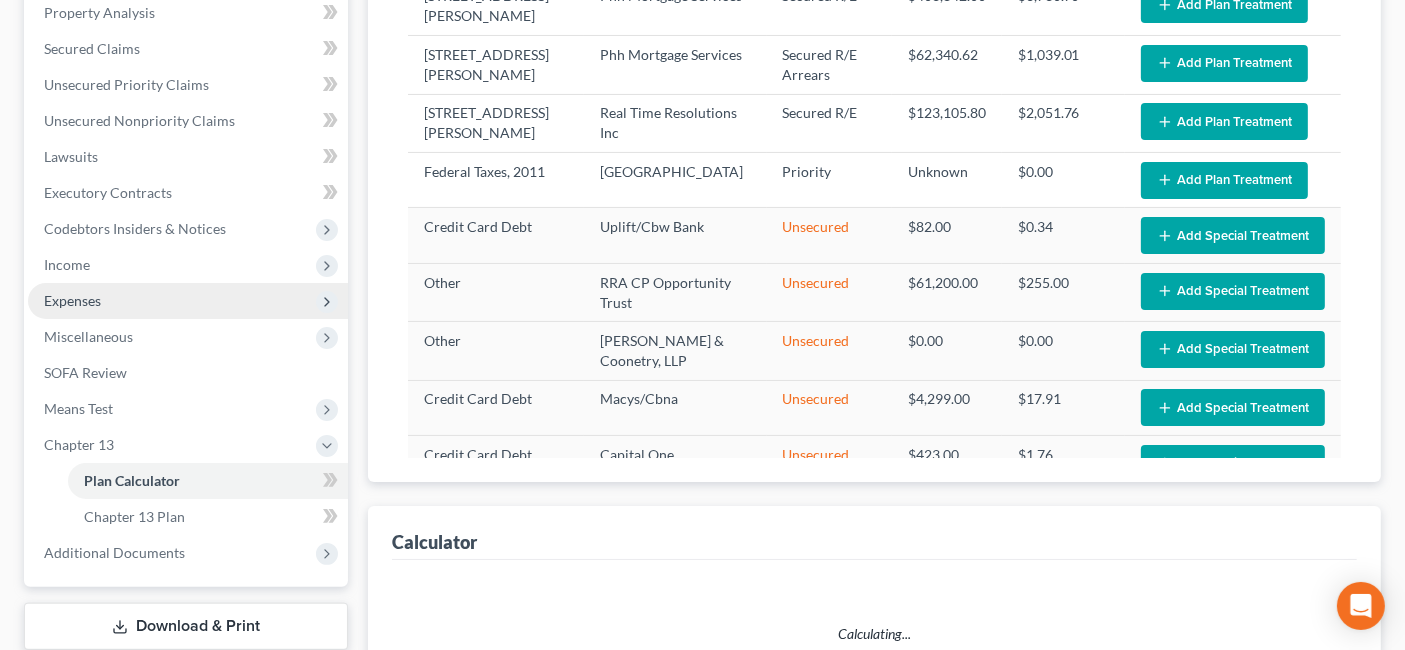 select on "59" 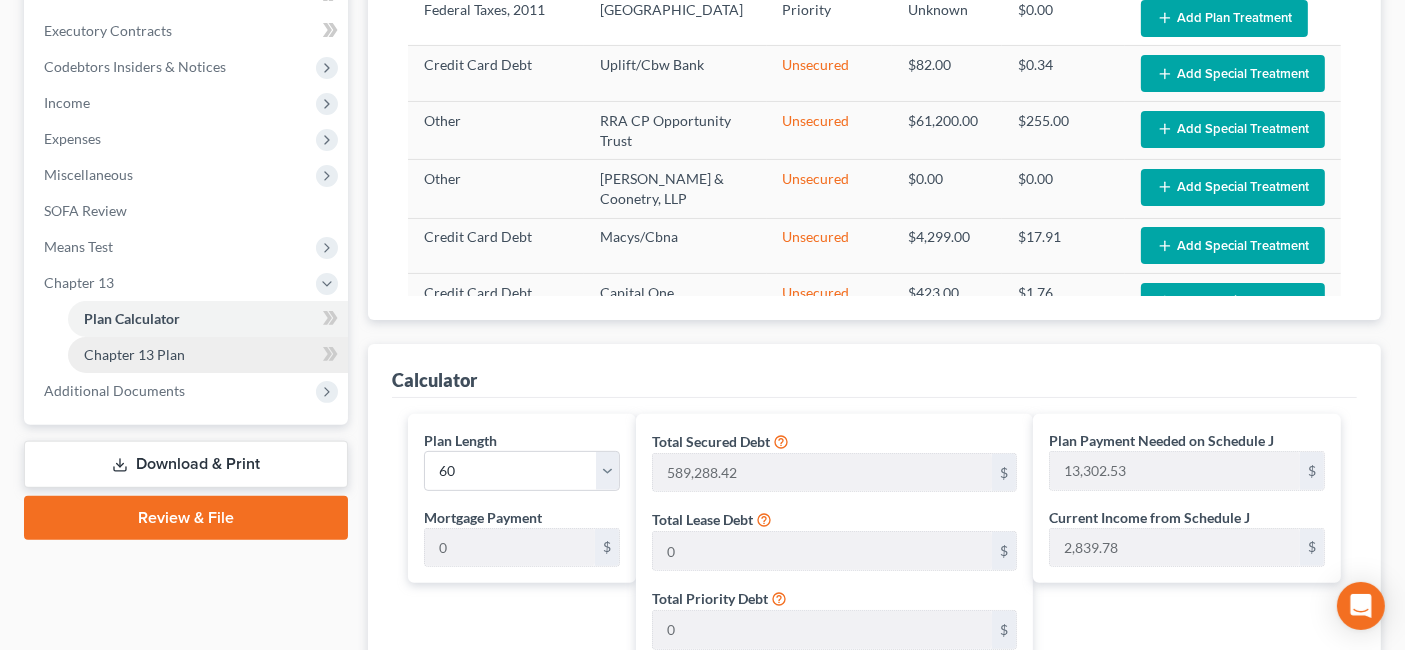 click on "Chapter 13 Plan" at bounding box center (134, 354) 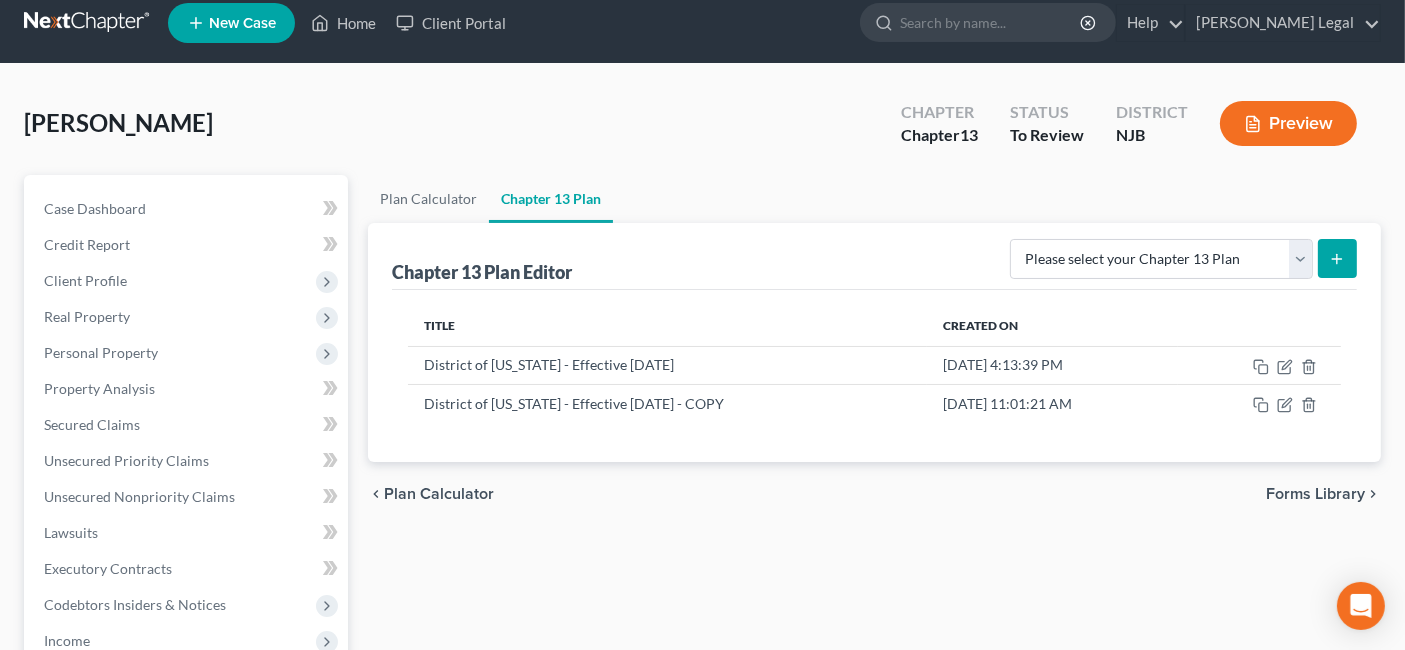 scroll, scrollTop: 111, scrollLeft: 0, axis: vertical 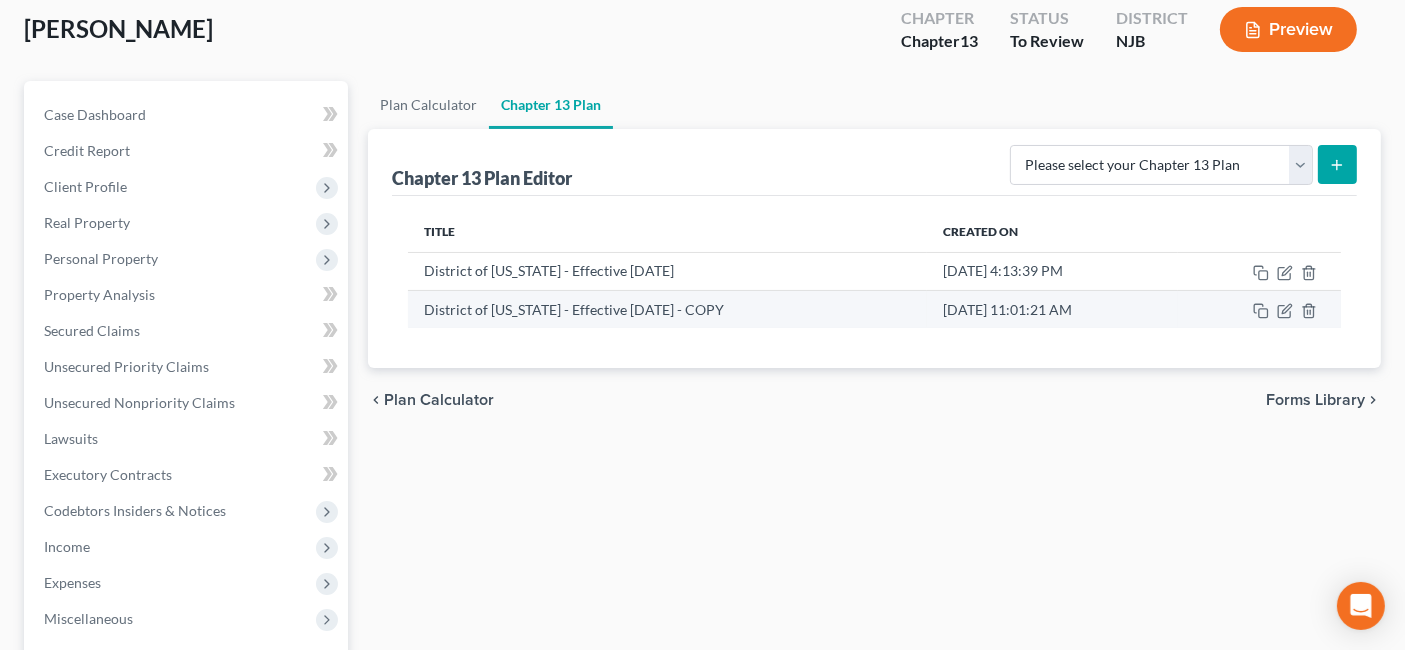 click at bounding box center [1259, 309] 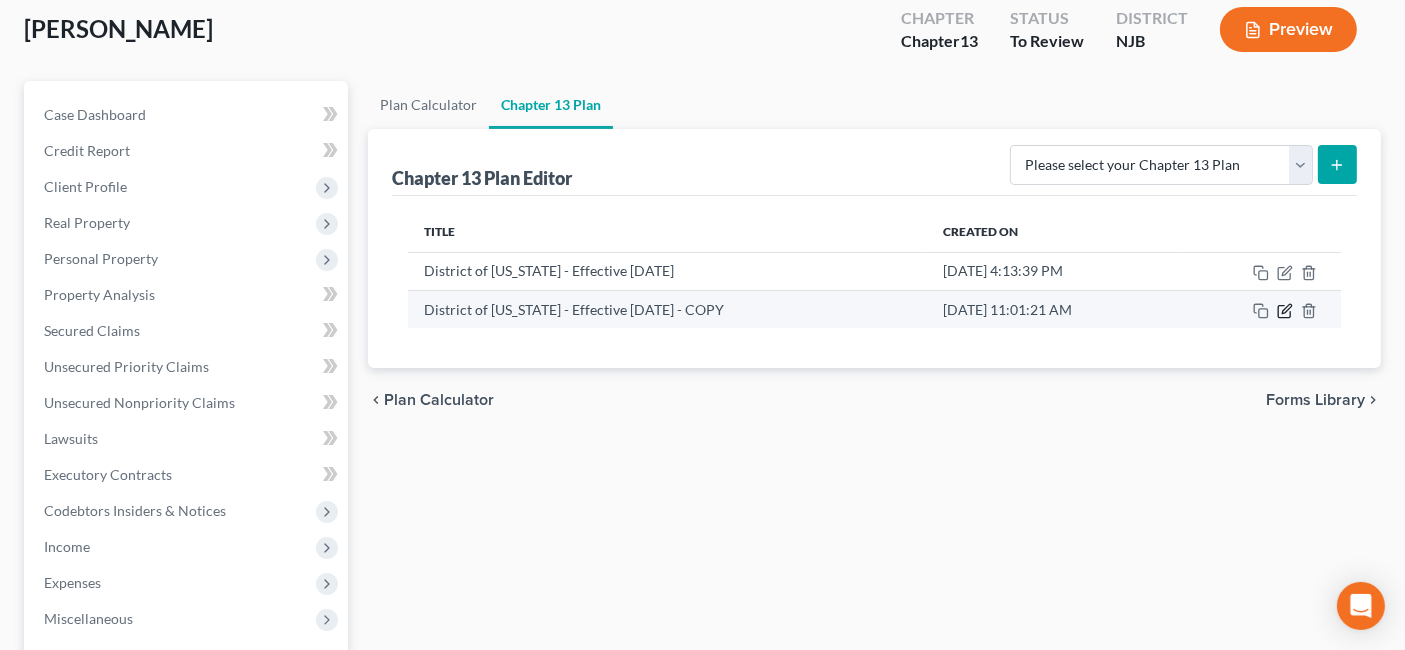 click 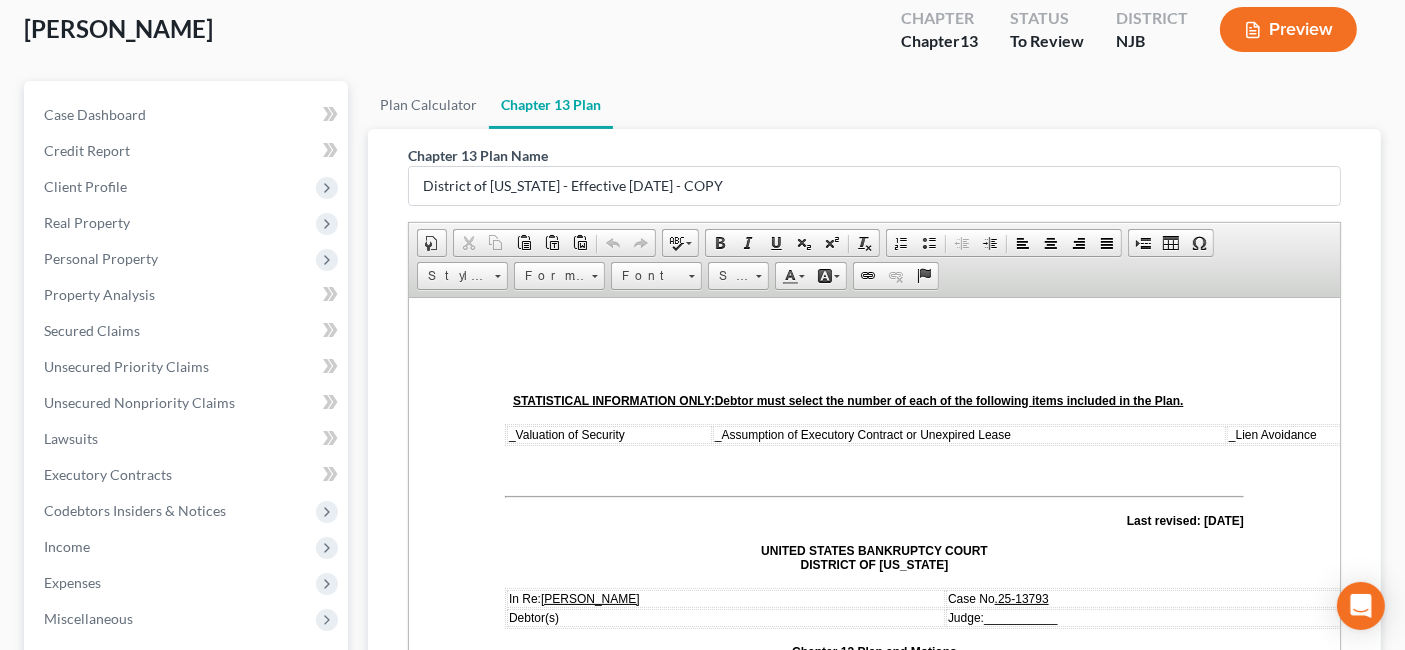 scroll, scrollTop: 0, scrollLeft: 0, axis: both 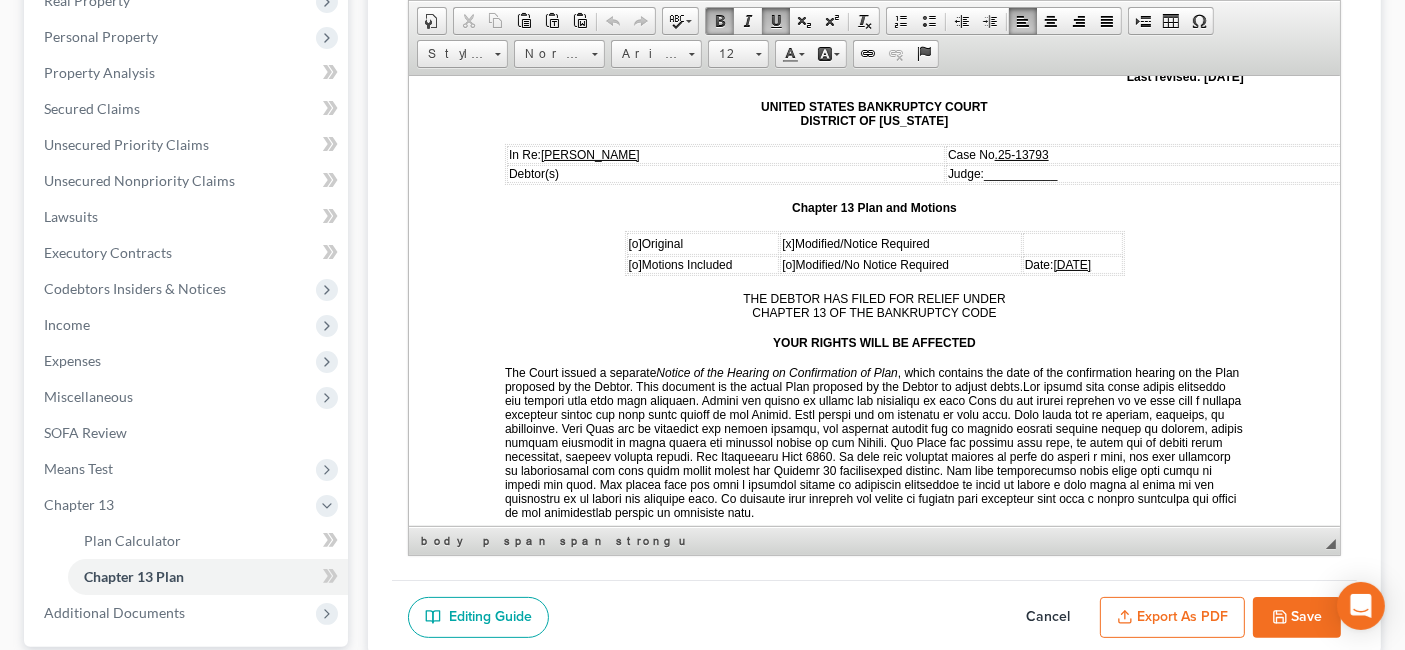 drag, startPoint x: 1096, startPoint y: 256, endPoint x: 1034, endPoint y: 257, distance: 62.008064 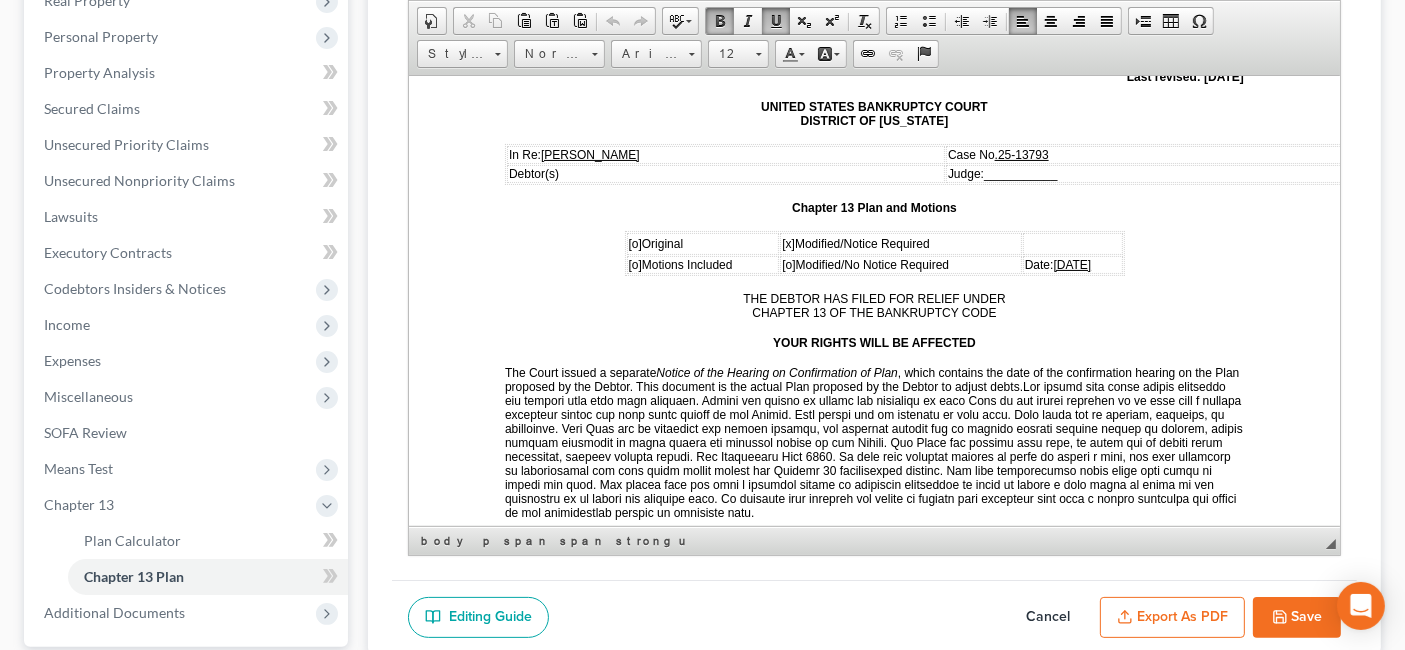 click on "Date:  [DATE]" at bounding box center [1073, 264] 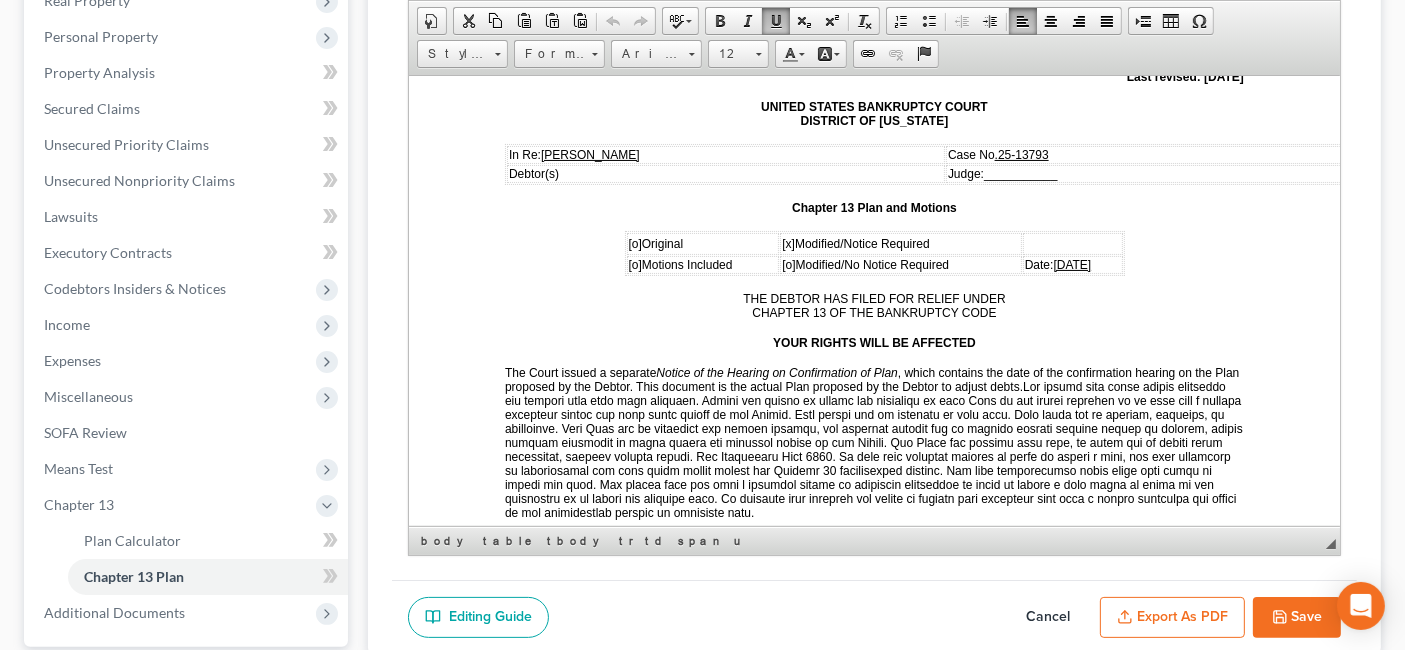 type 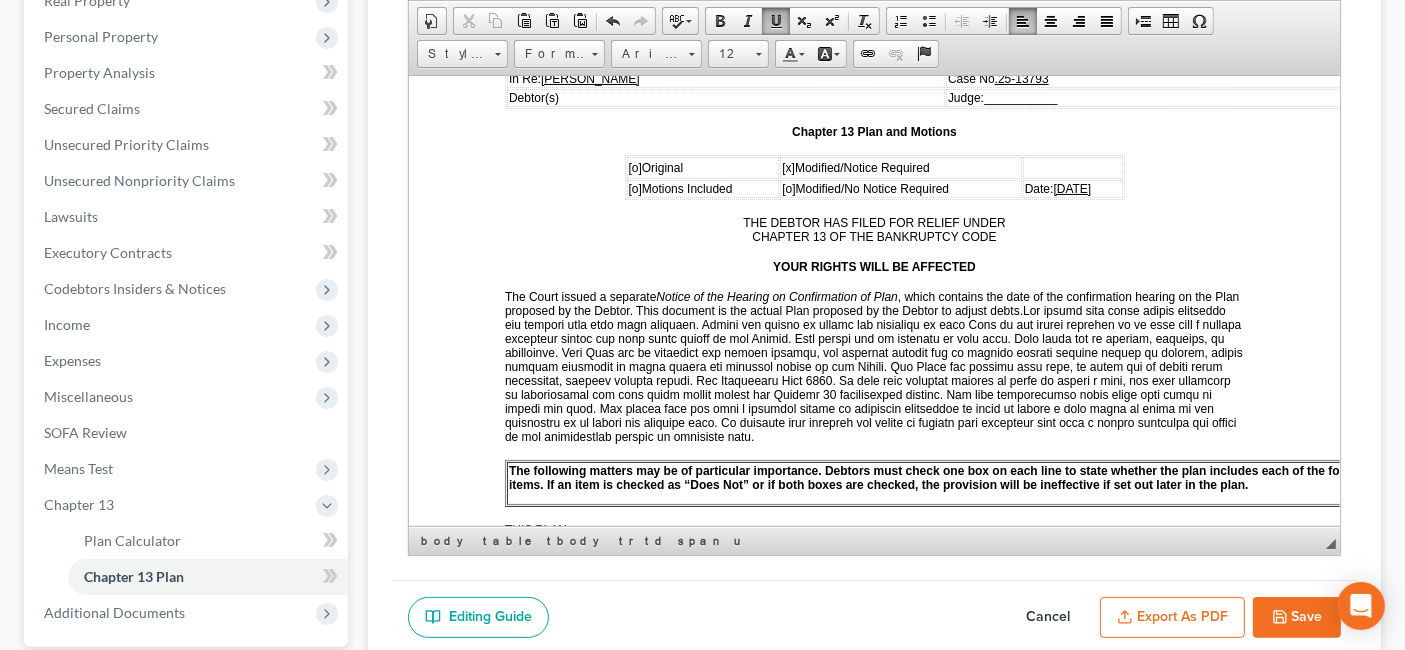 scroll, scrollTop: 333, scrollLeft: 0, axis: vertical 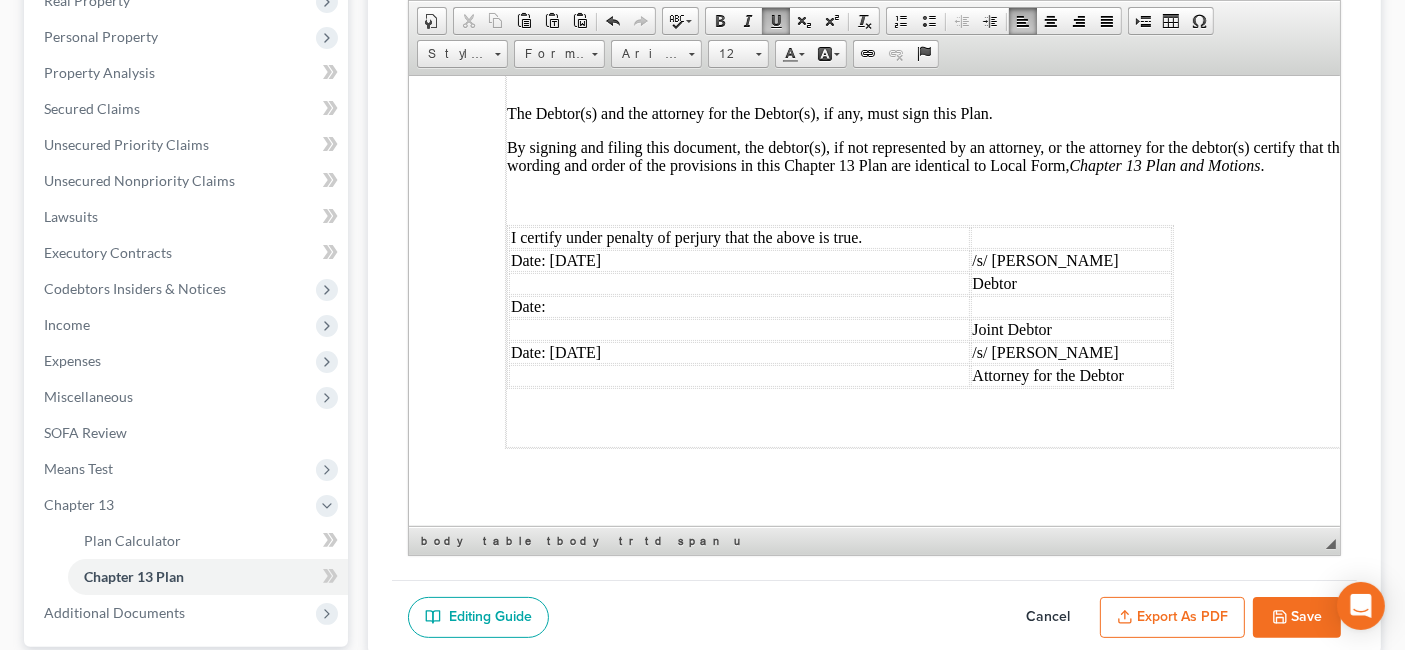drag, startPoint x: 1334, startPoint y: 133, endPoint x: 1683, endPoint y: 599, distance: 582.20013 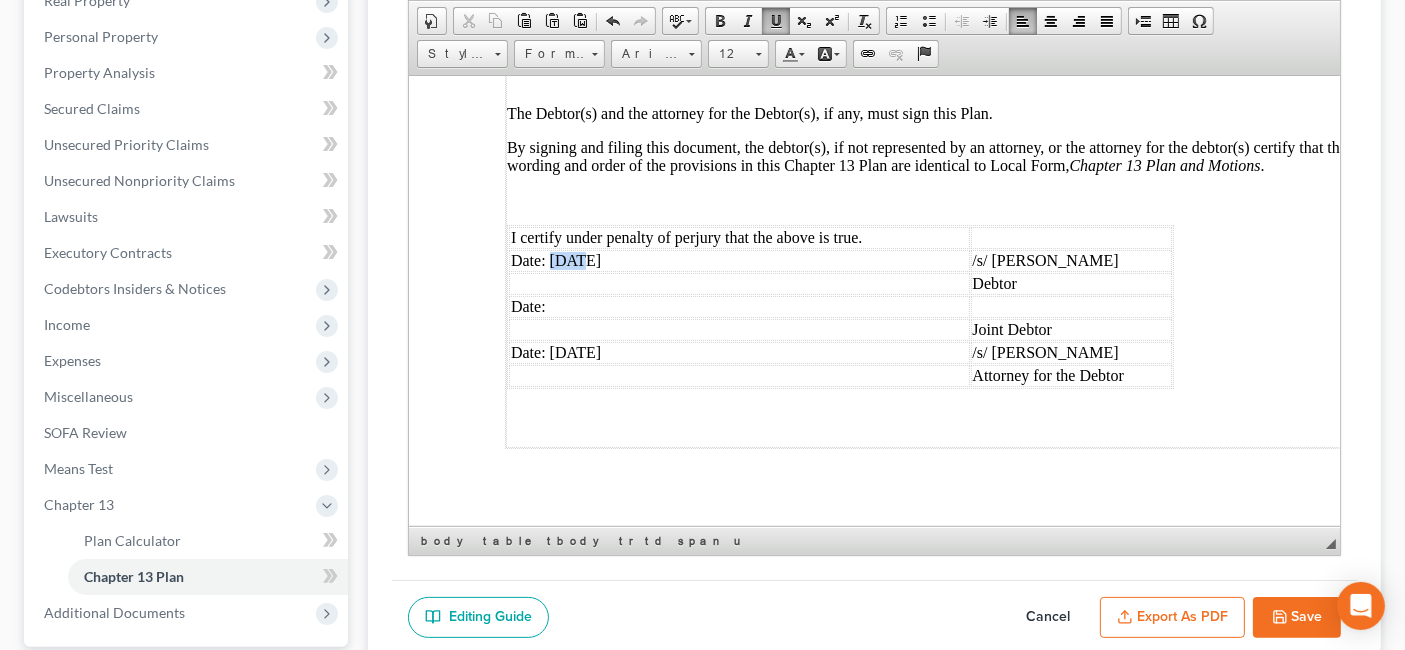 drag, startPoint x: 573, startPoint y: 218, endPoint x: 549, endPoint y: 216, distance: 24.083189 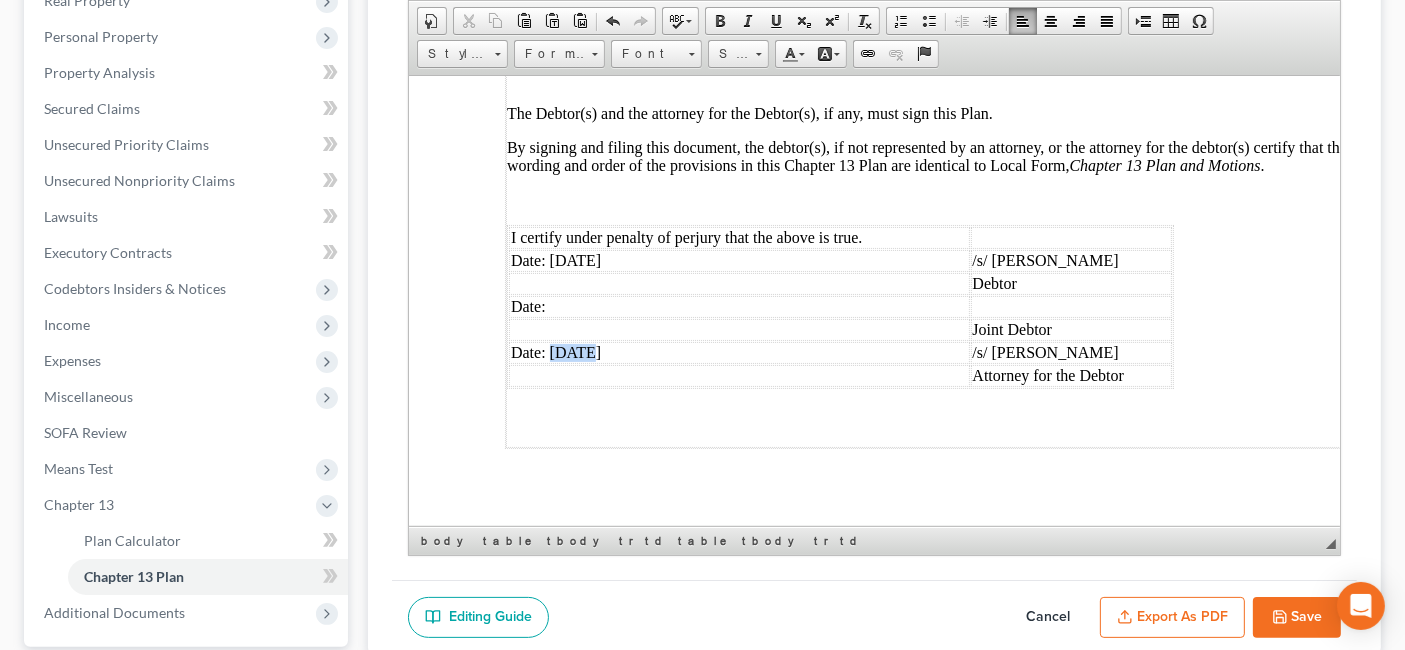 drag, startPoint x: 579, startPoint y: 307, endPoint x: 551, endPoint y: 305, distance: 28.071337 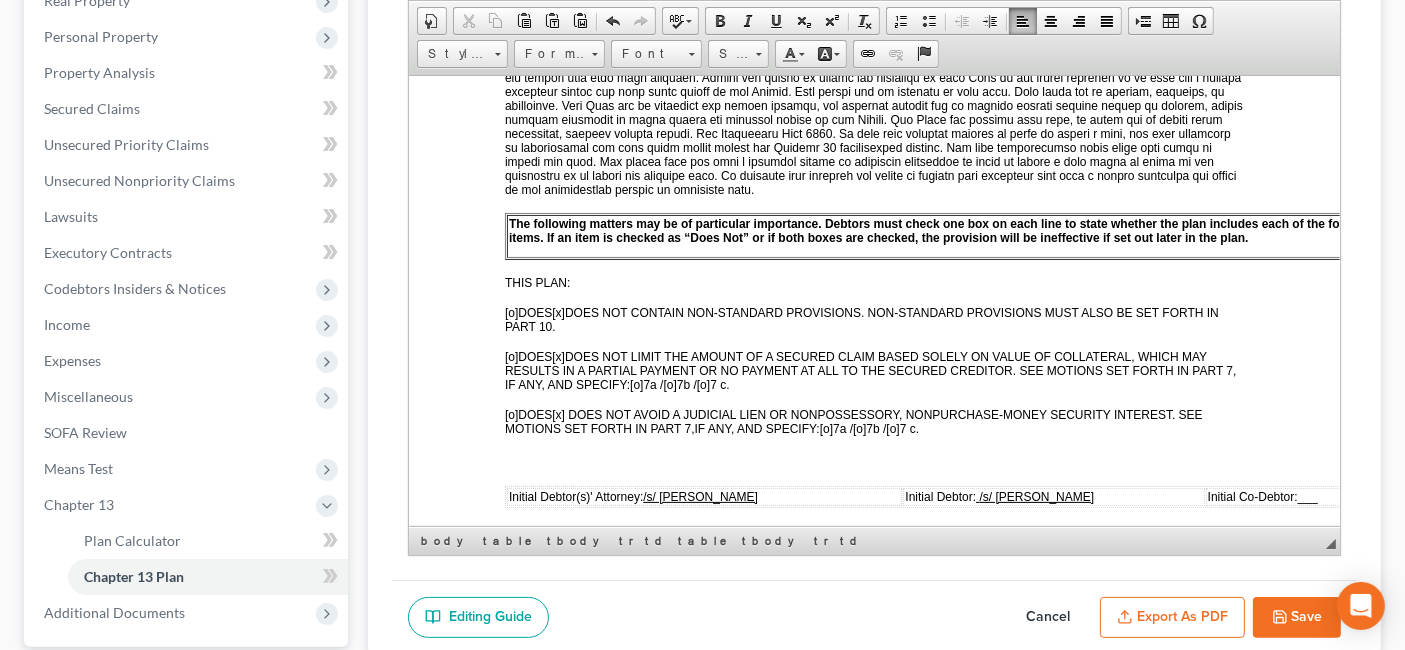 scroll, scrollTop: 592, scrollLeft: 0, axis: vertical 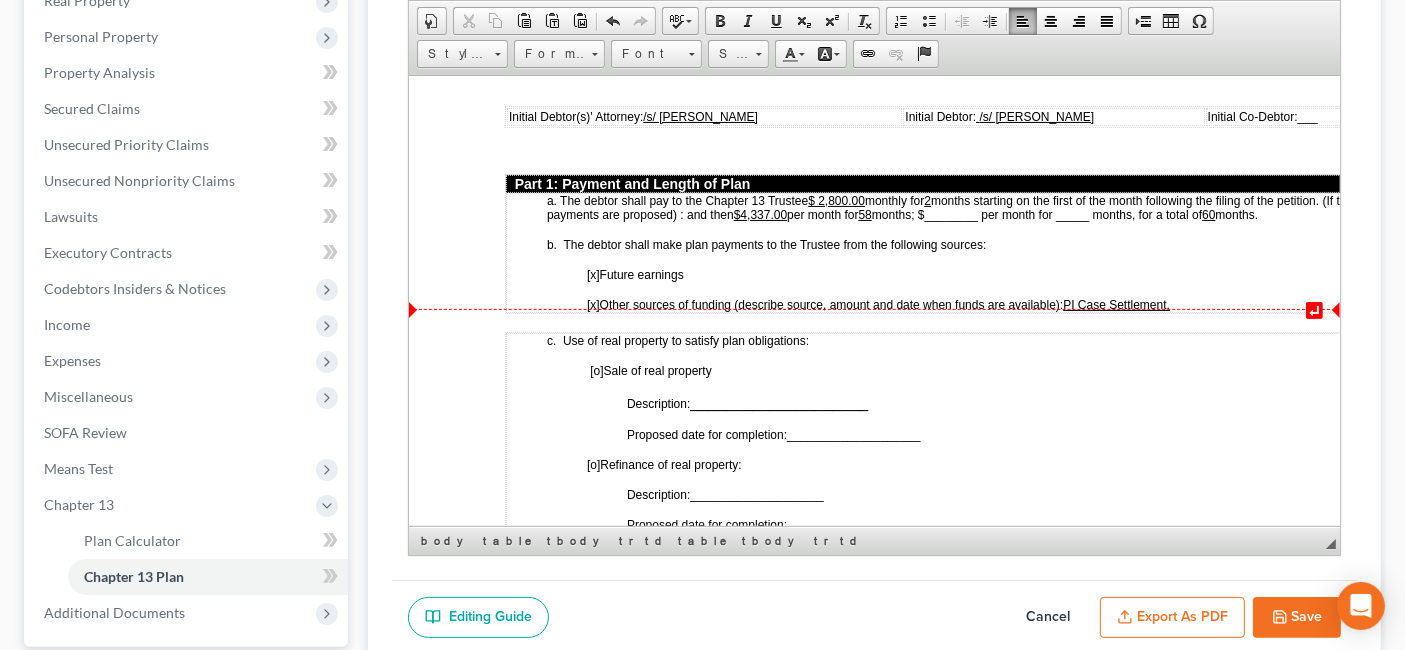 click on "[x]     Other sources of funding (describe source, amount and date when funds are available):  PI Case Settlement." at bounding box center [985, 304] 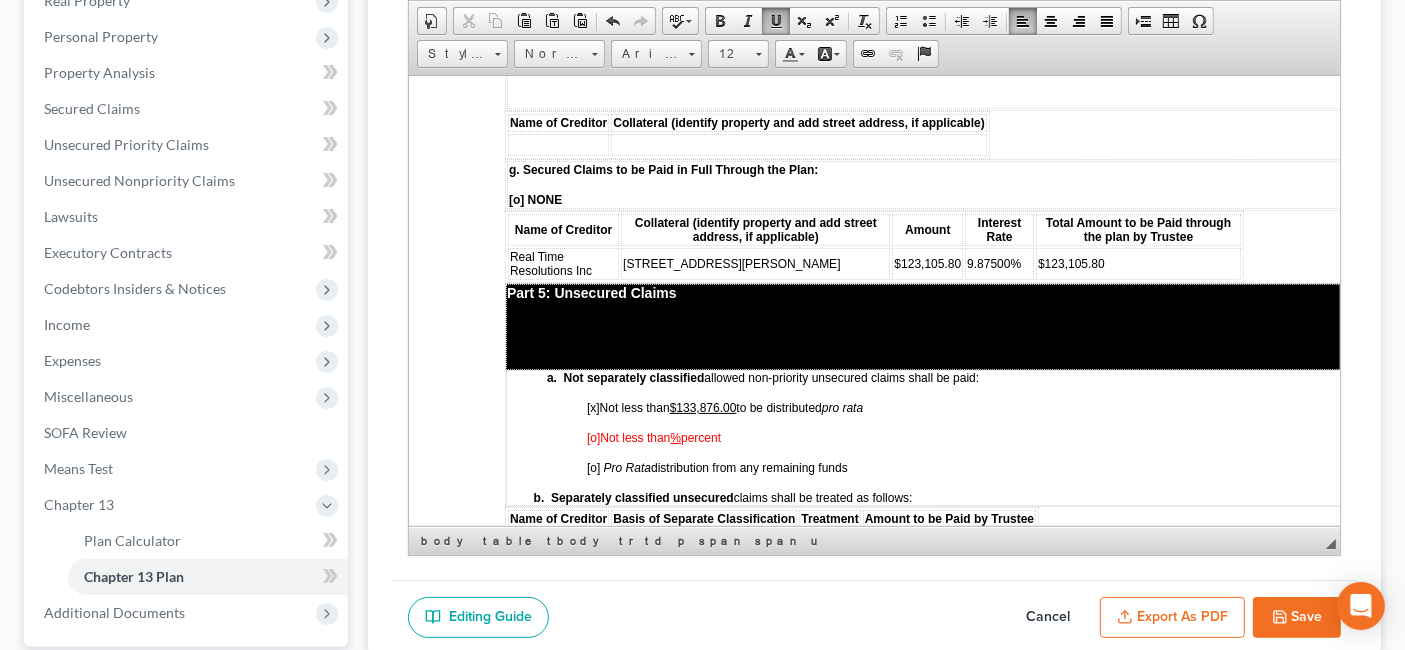 scroll, scrollTop: 3481, scrollLeft: 0, axis: vertical 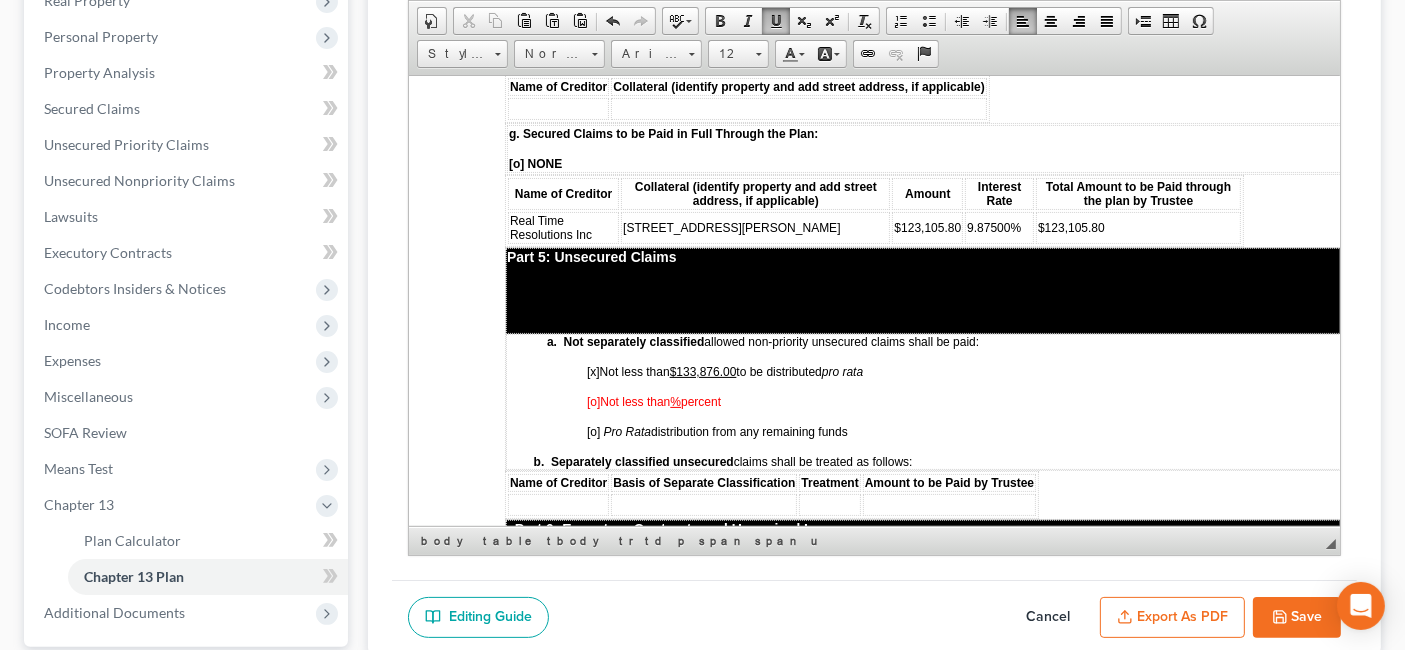 click on "Save" at bounding box center [1297, 618] 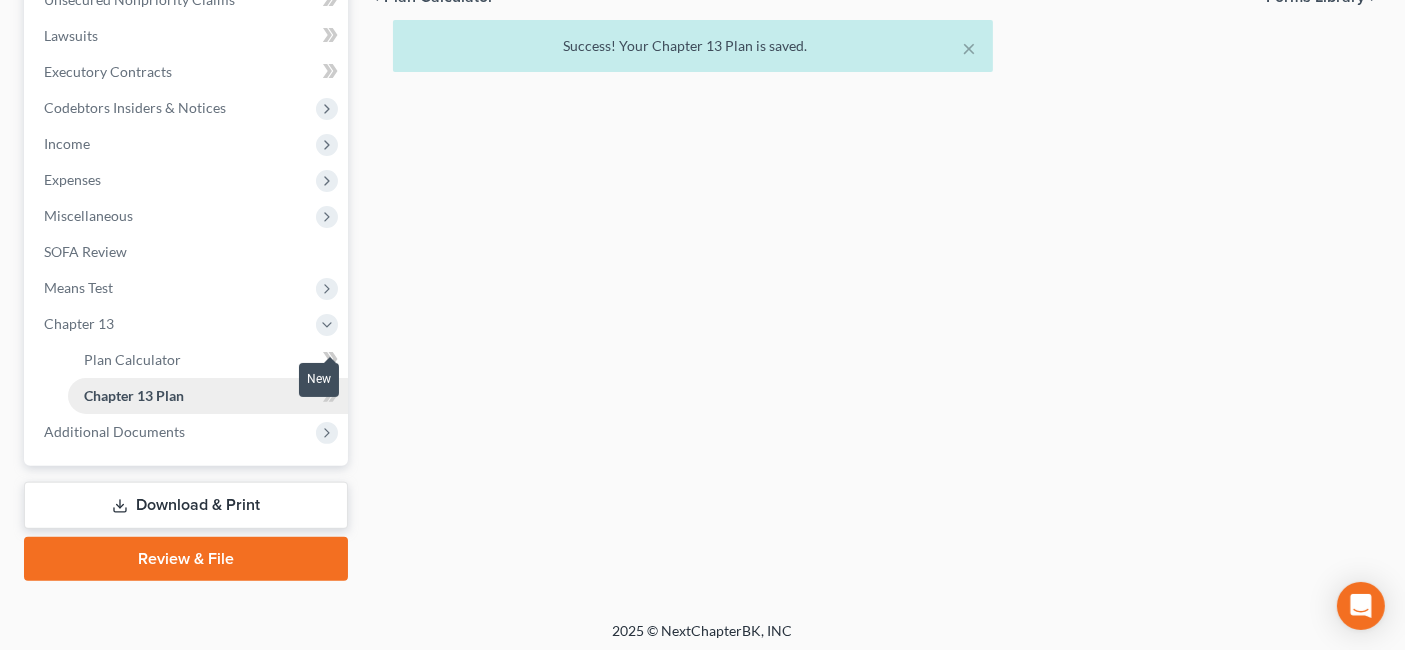 scroll, scrollTop: 517, scrollLeft: 0, axis: vertical 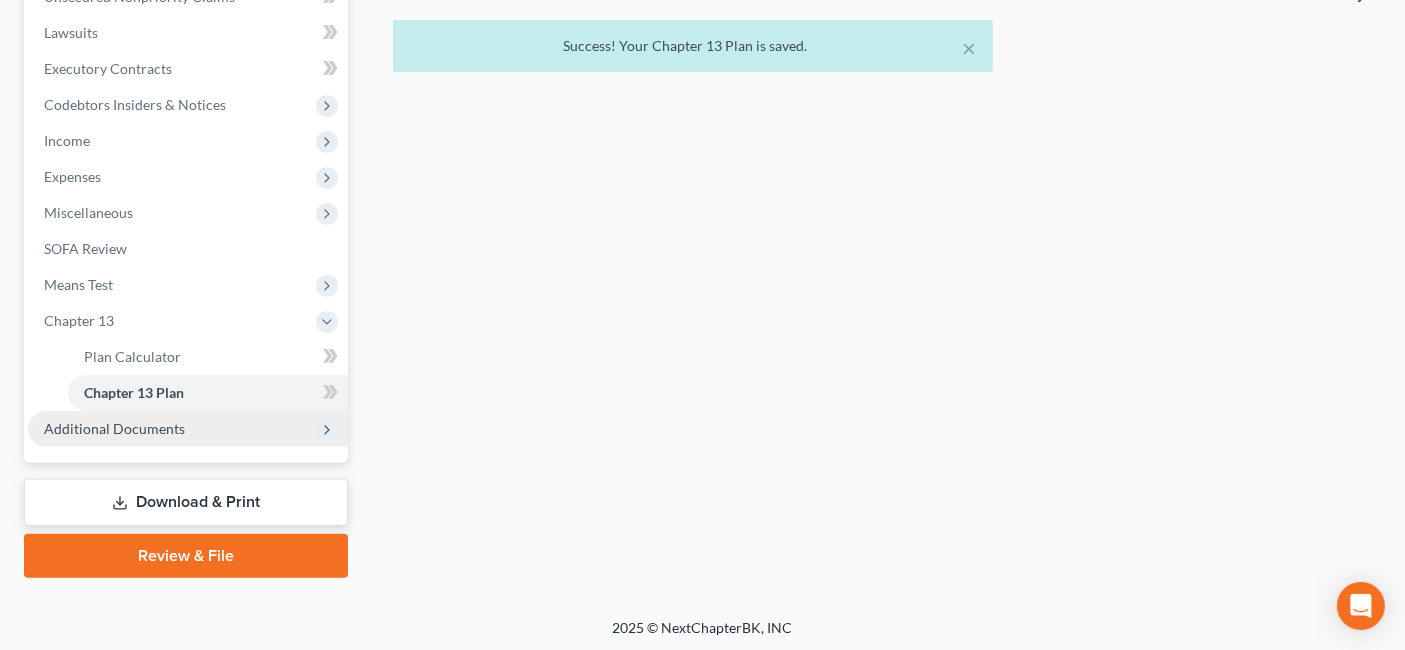 click on "Additional Documents" at bounding box center [114, 428] 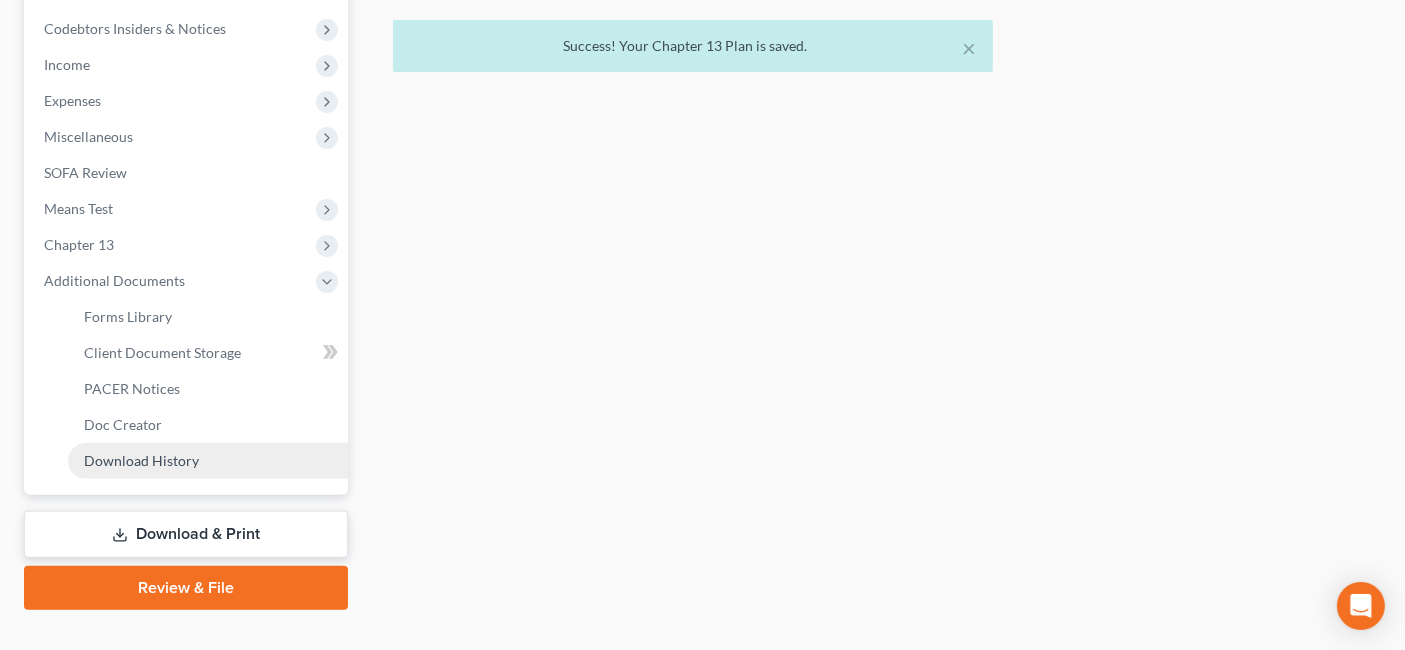 scroll, scrollTop: 625, scrollLeft: 0, axis: vertical 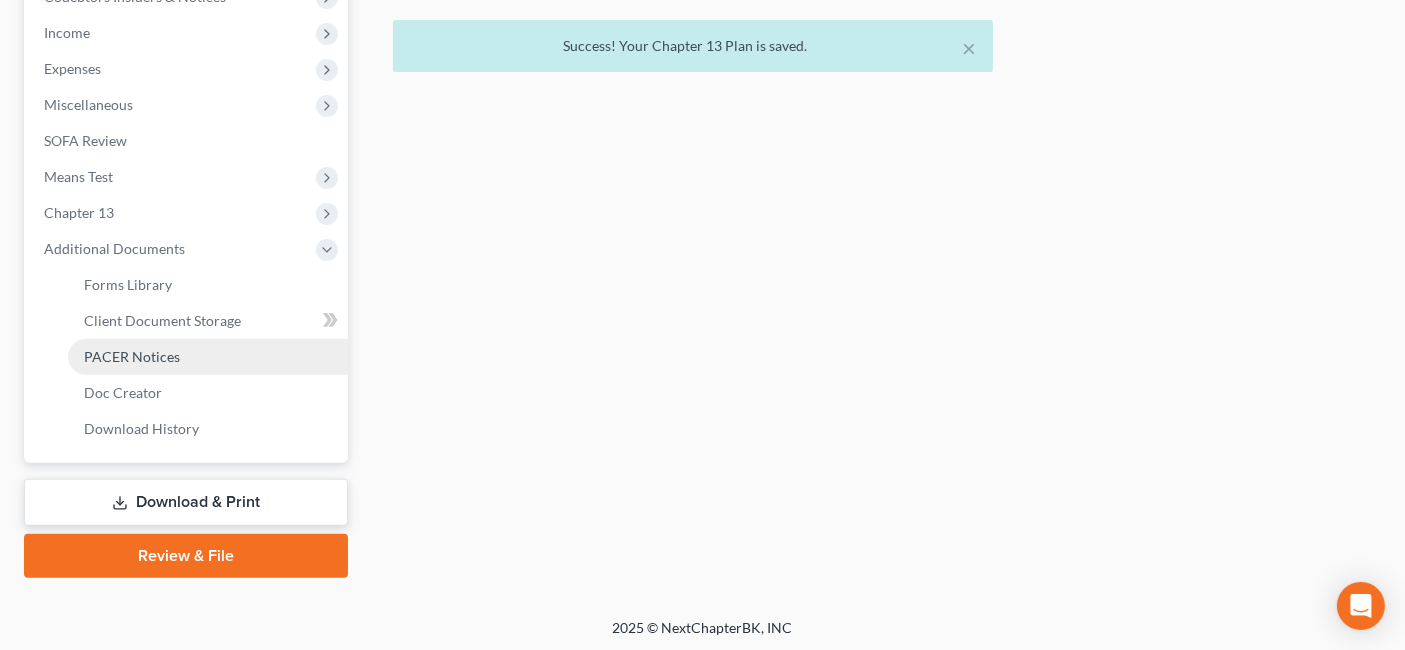 click on "PACER Notices" at bounding box center [132, 356] 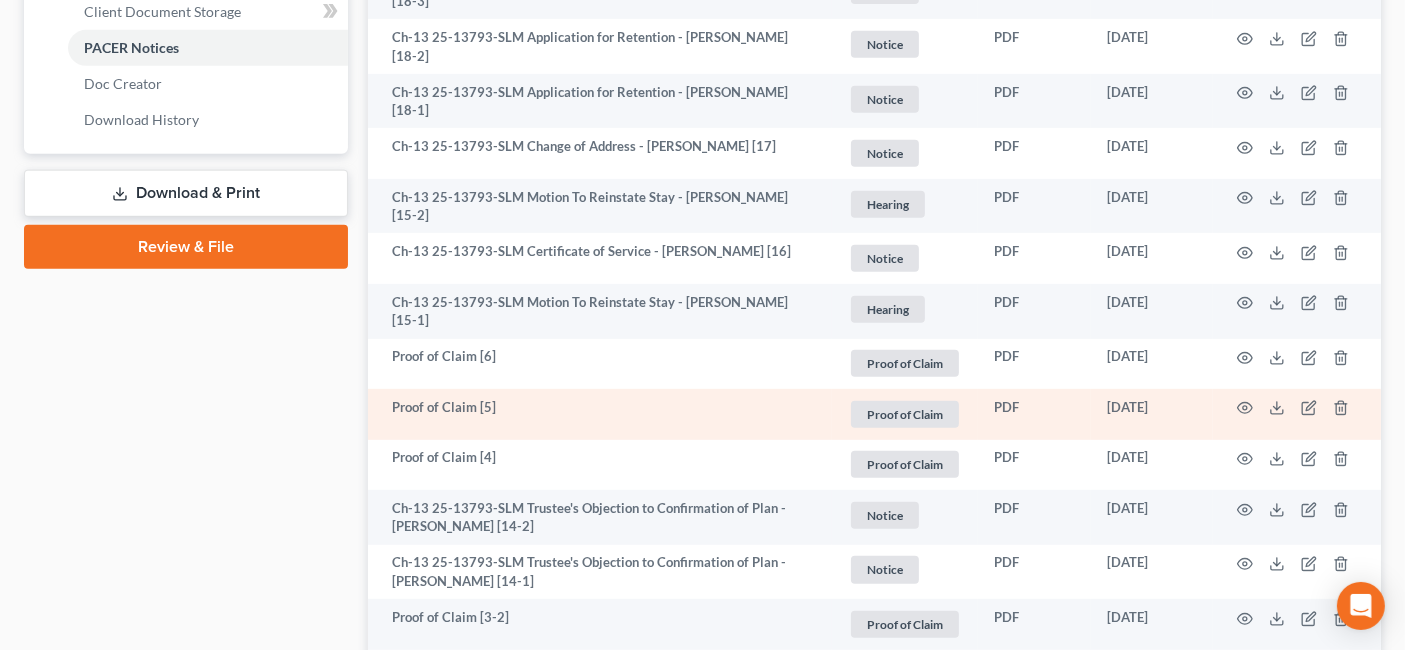 scroll, scrollTop: 1000, scrollLeft: 0, axis: vertical 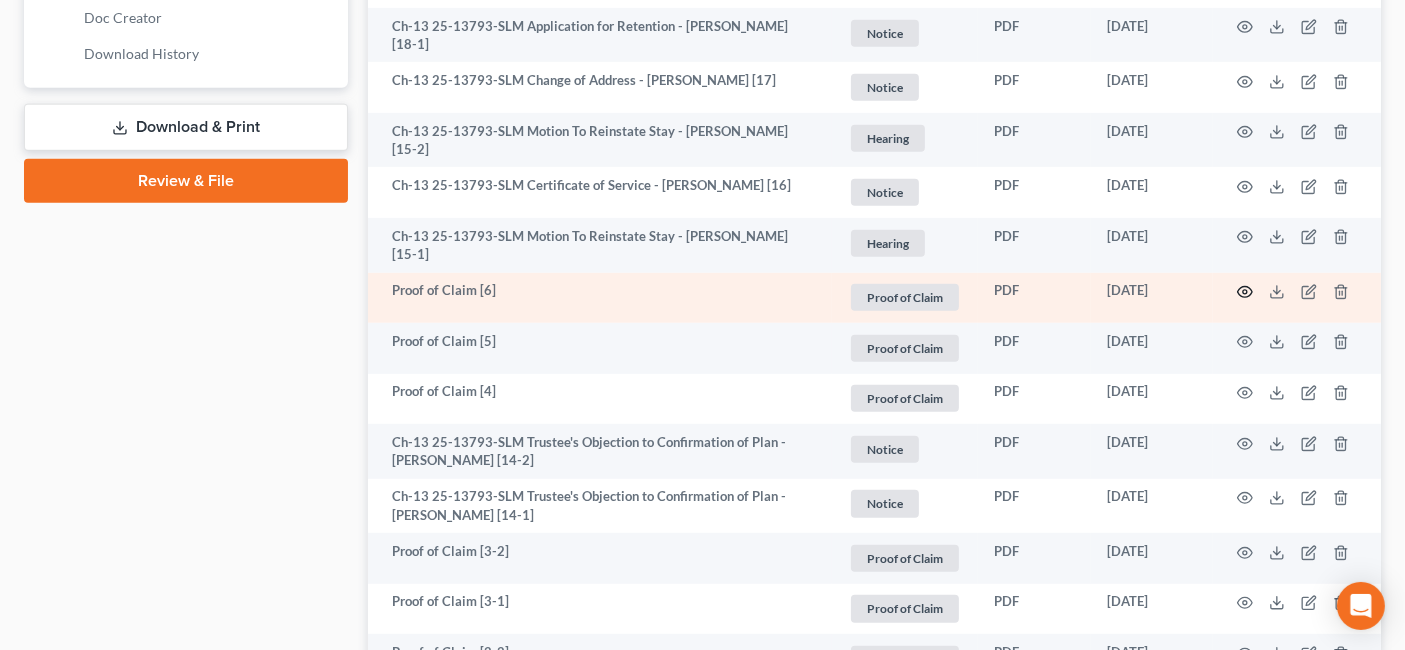 click 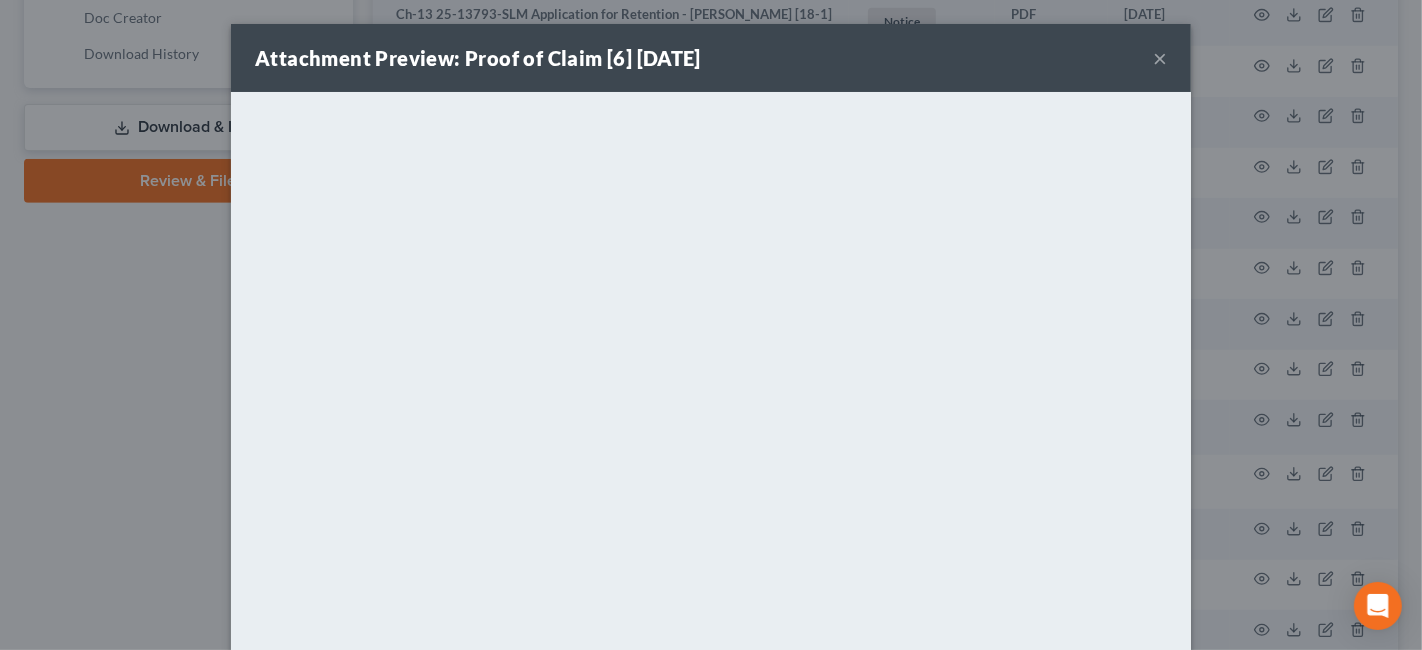 click on "Attachment Preview: Proof of Claim [6] [DATE] ×" at bounding box center (711, 58) 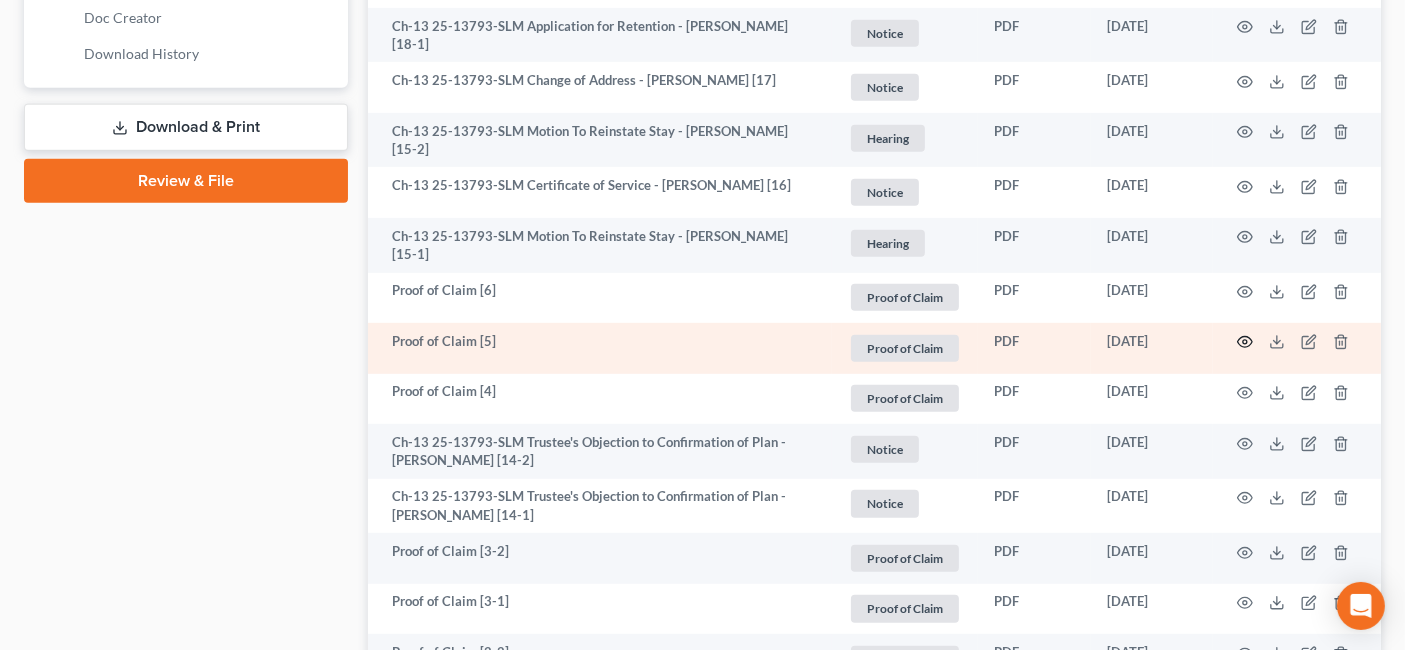 click 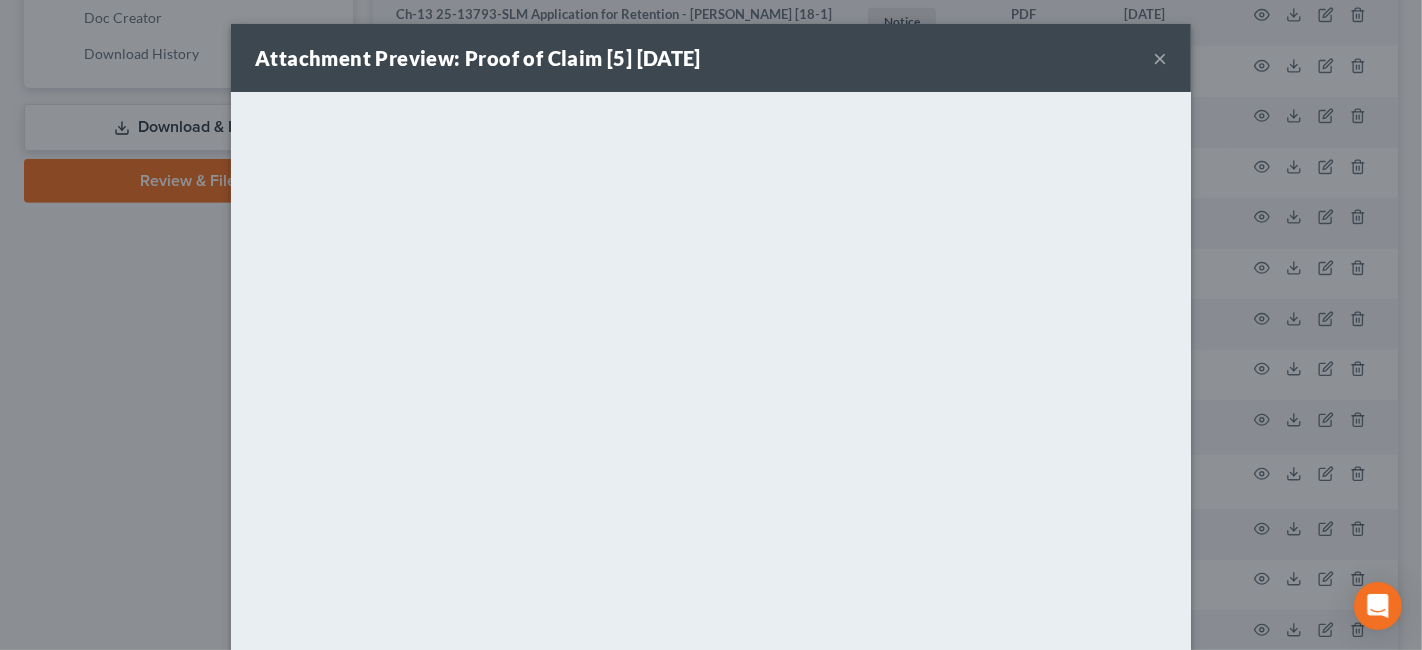 click on "×" at bounding box center [1160, 58] 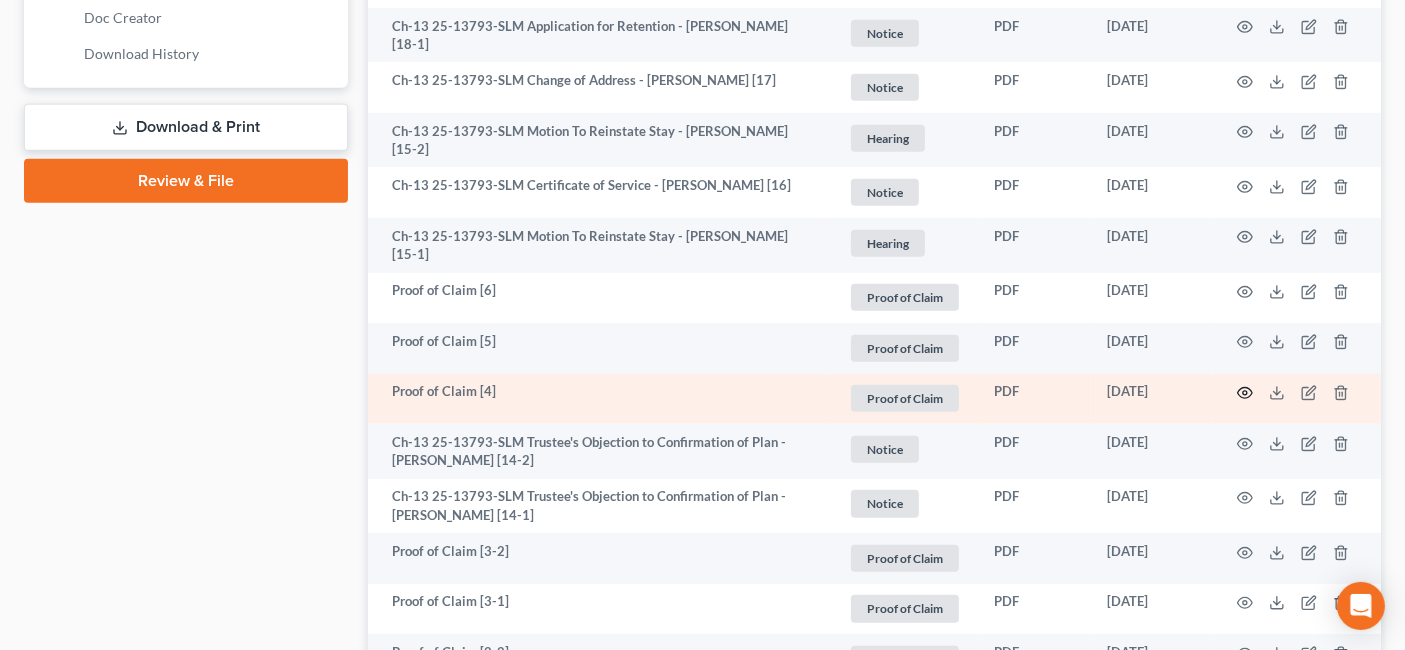 click 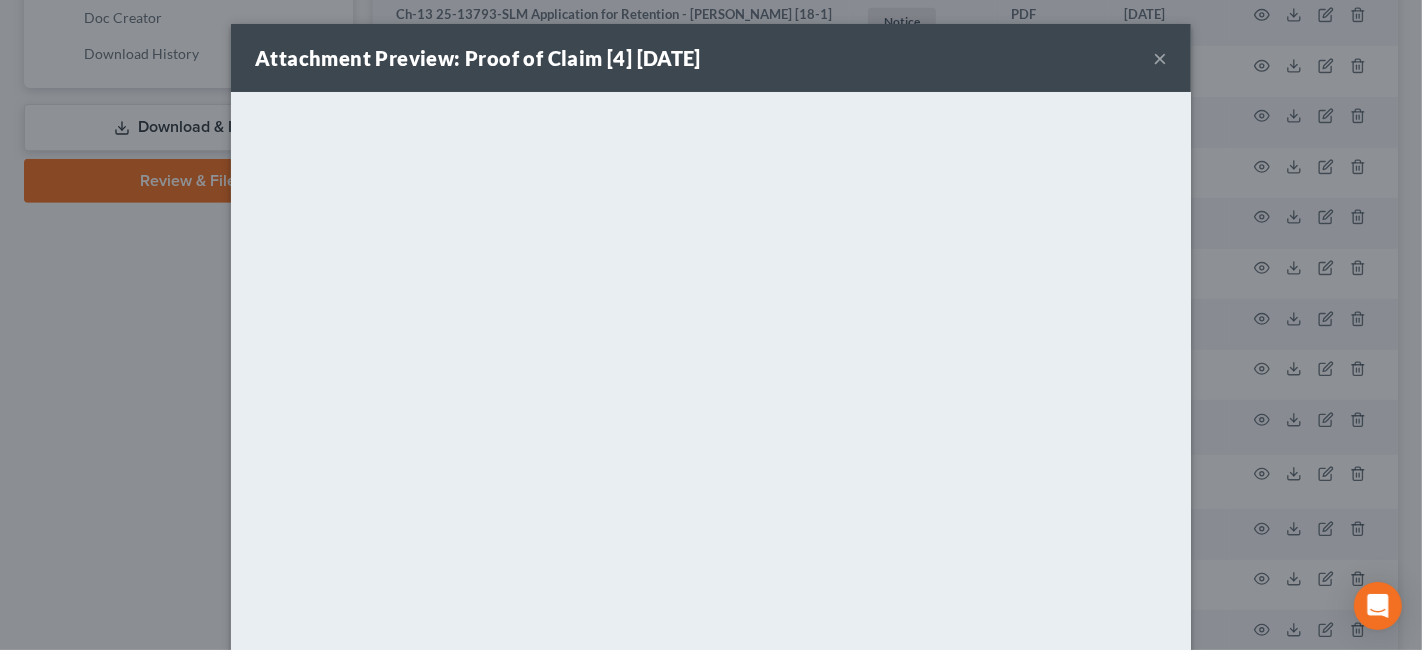 click on "×" at bounding box center (1160, 58) 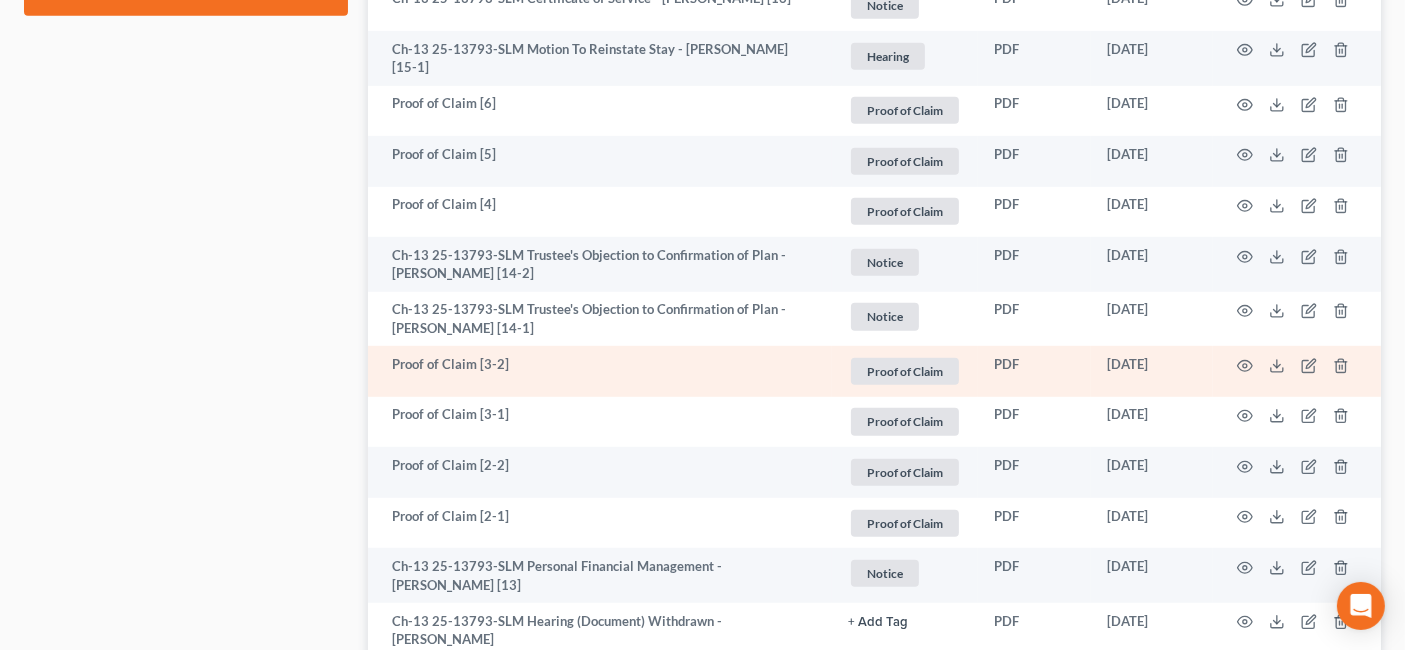 scroll, scrollTop: 1222, scrollLeft: 0, axis: vertical 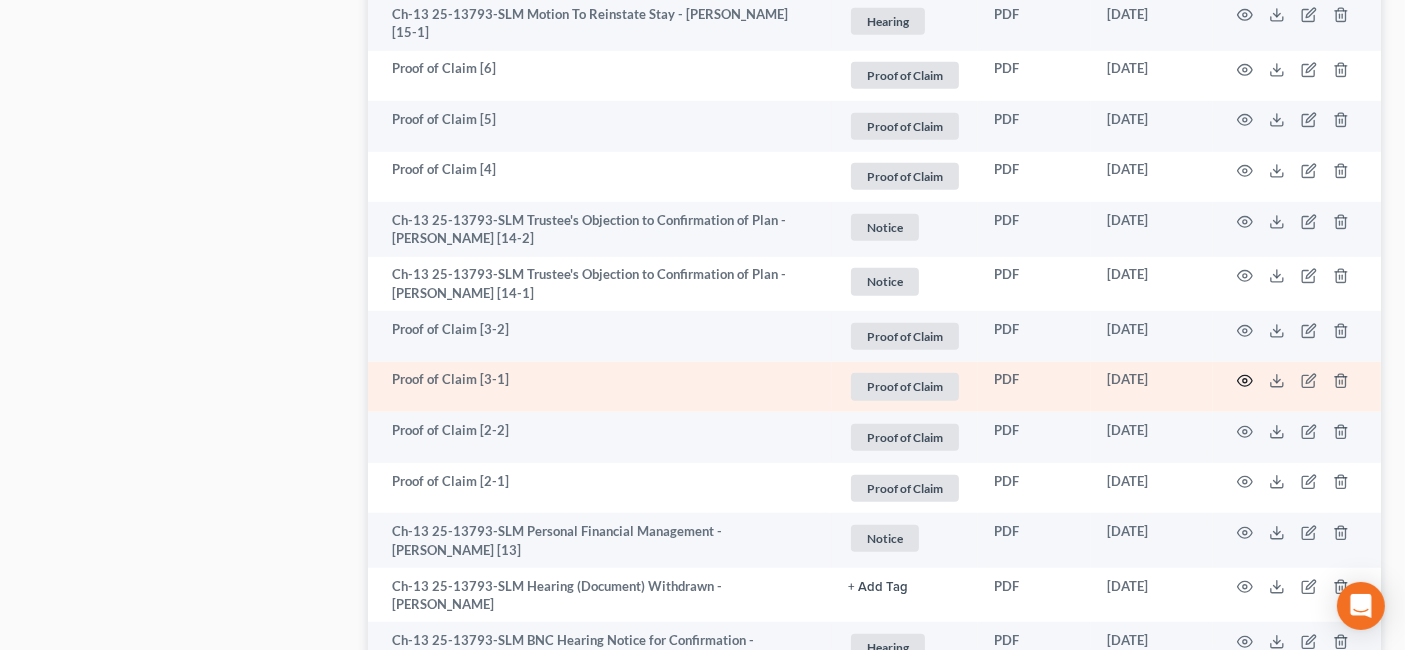 click 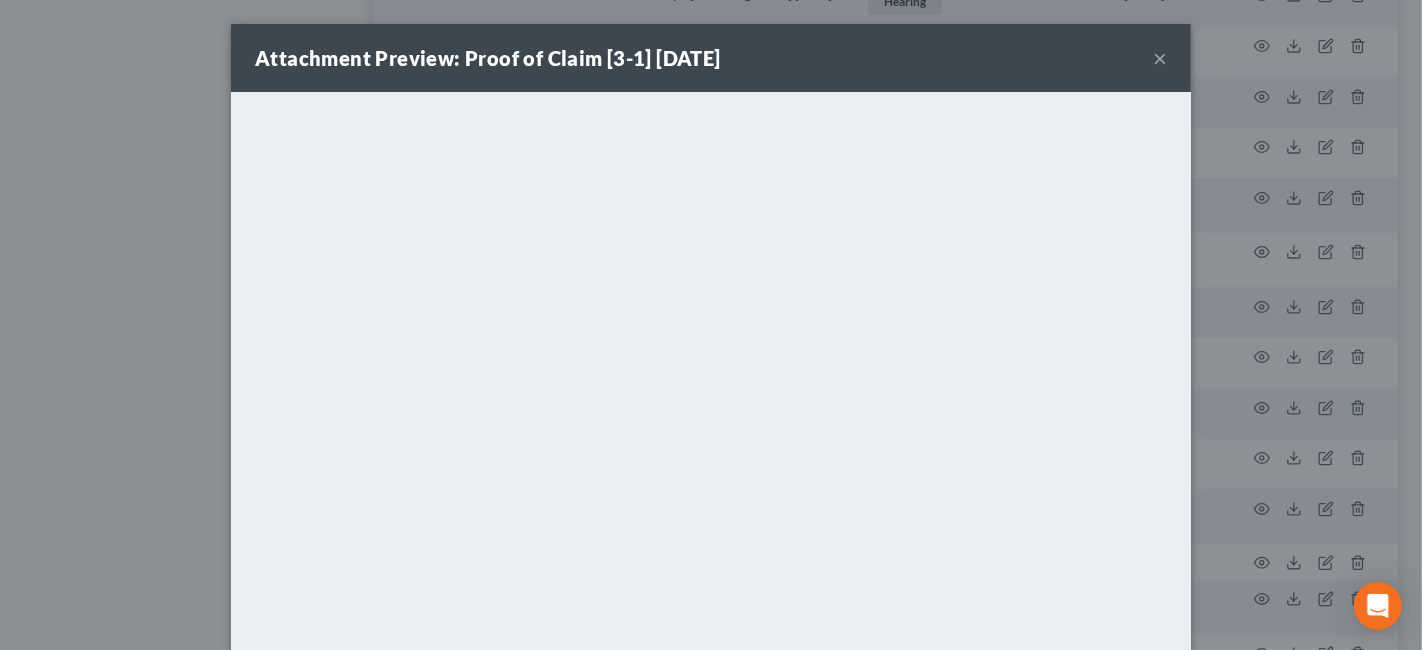 click on "×" at bounding box center (1160, 58) 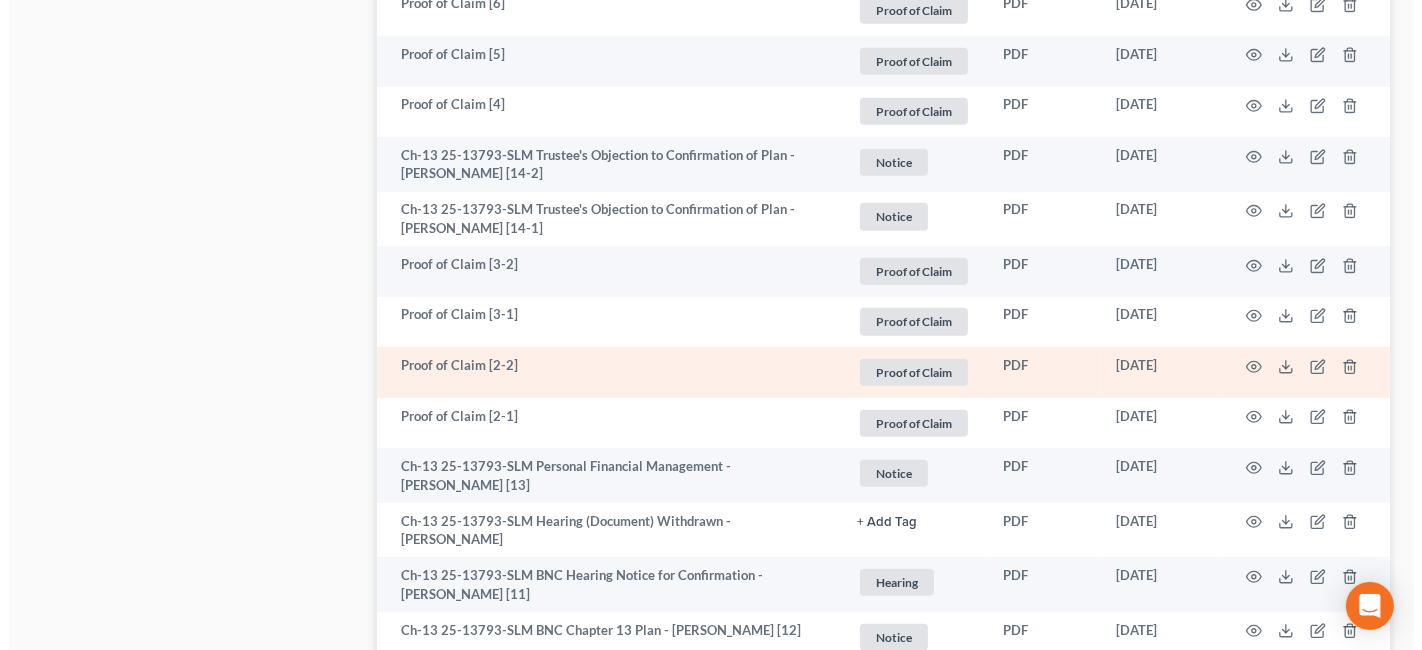 scroll, scrollTop: 1333, scrollLeft: 0, axis: vertical 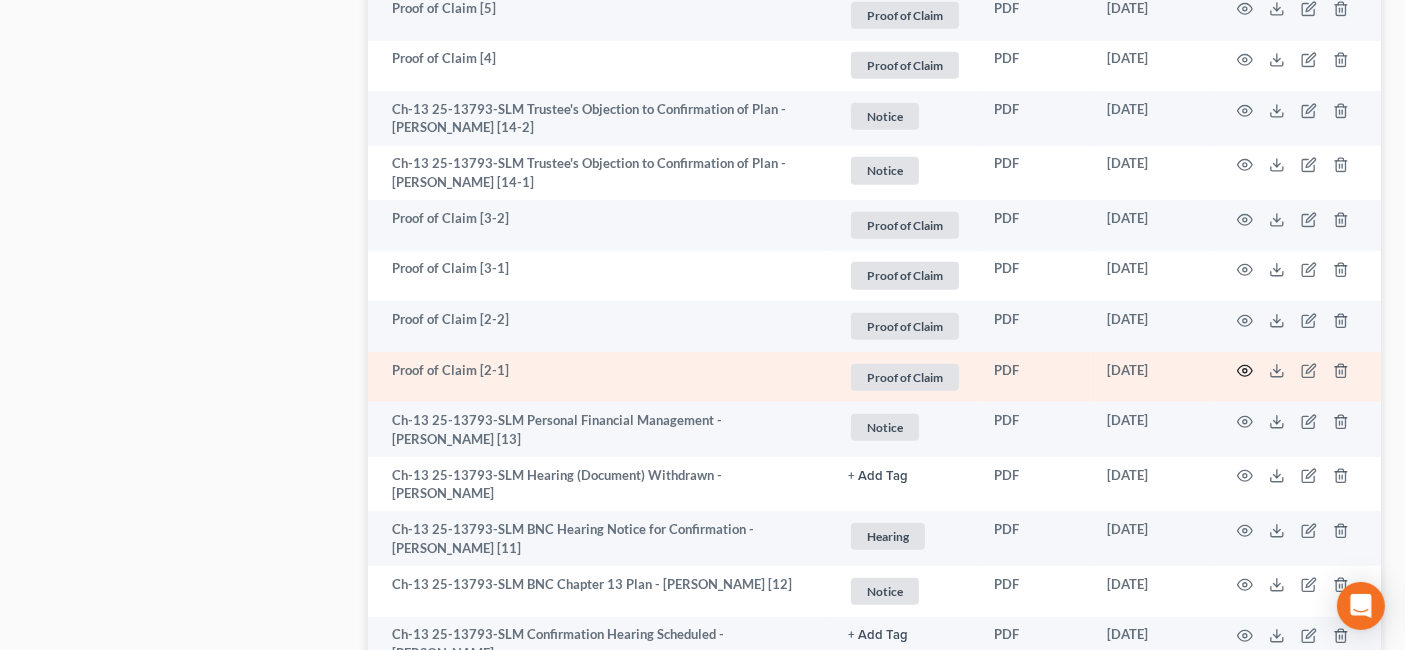 click 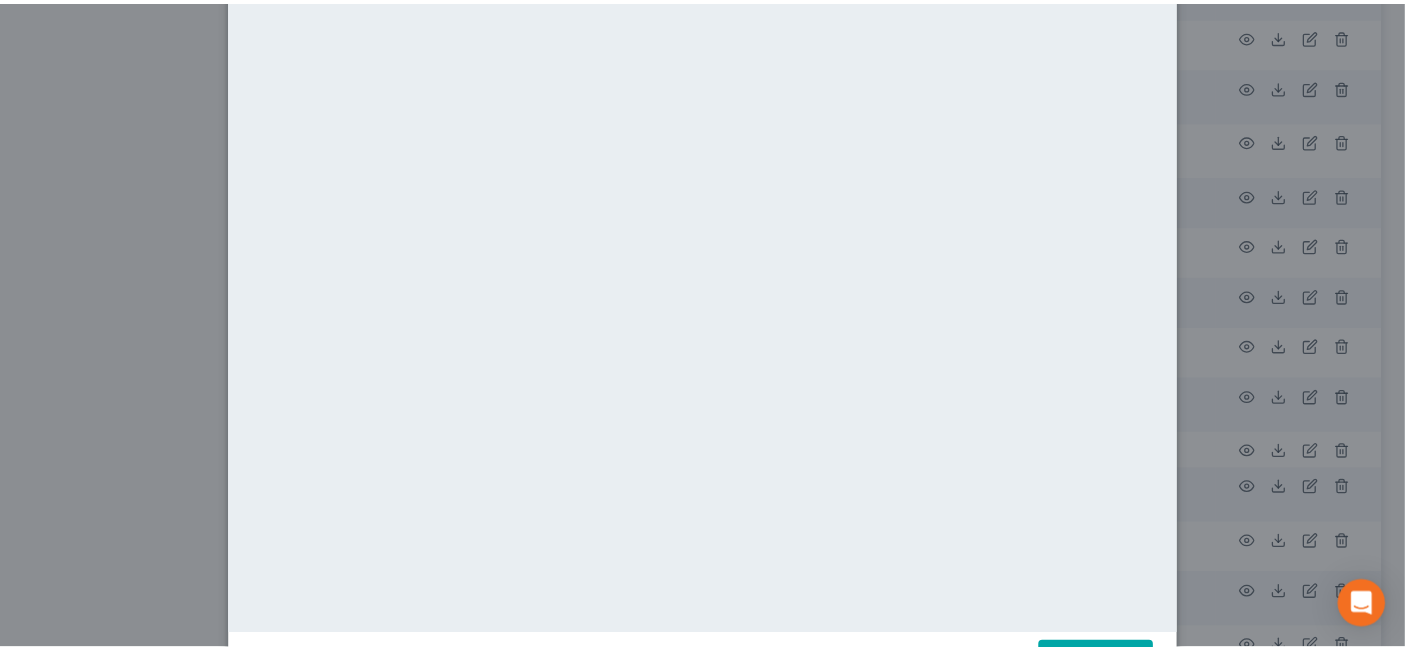 scroll, scrollTop: 0, scrollLeft: 0, axis: both 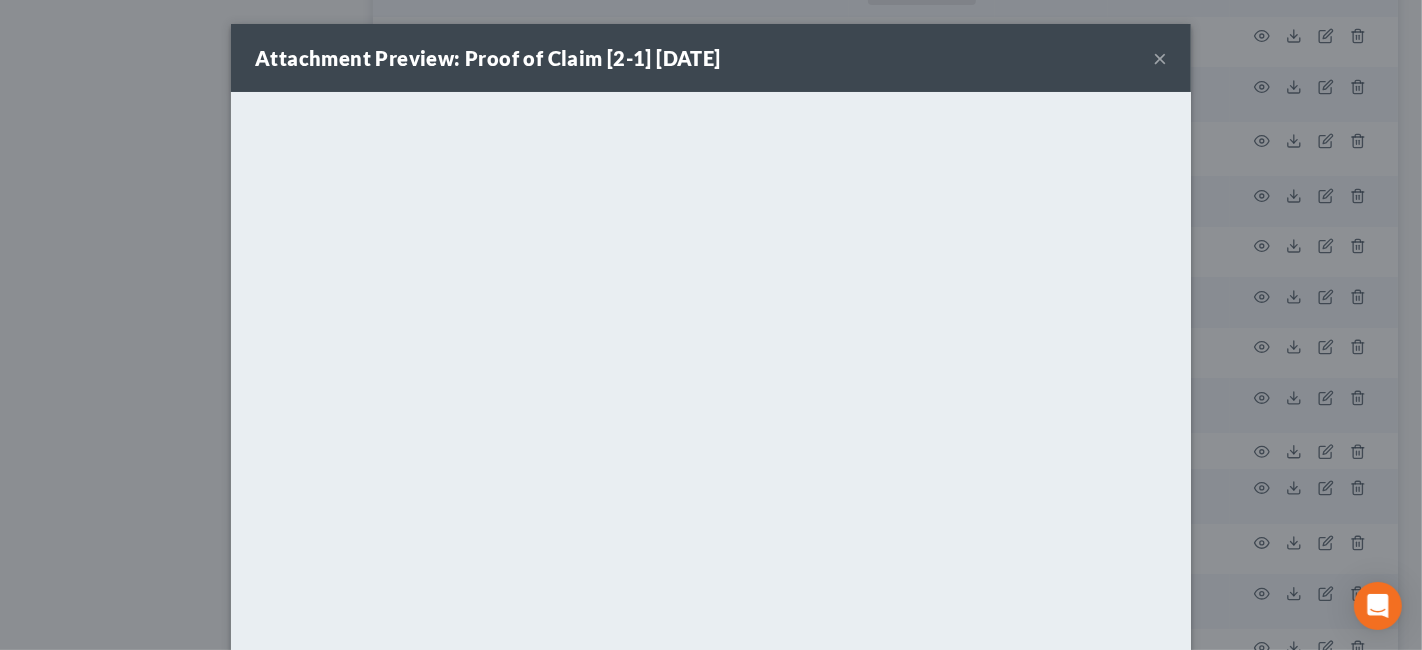 click on "×" at bounding box center [1160, 58] 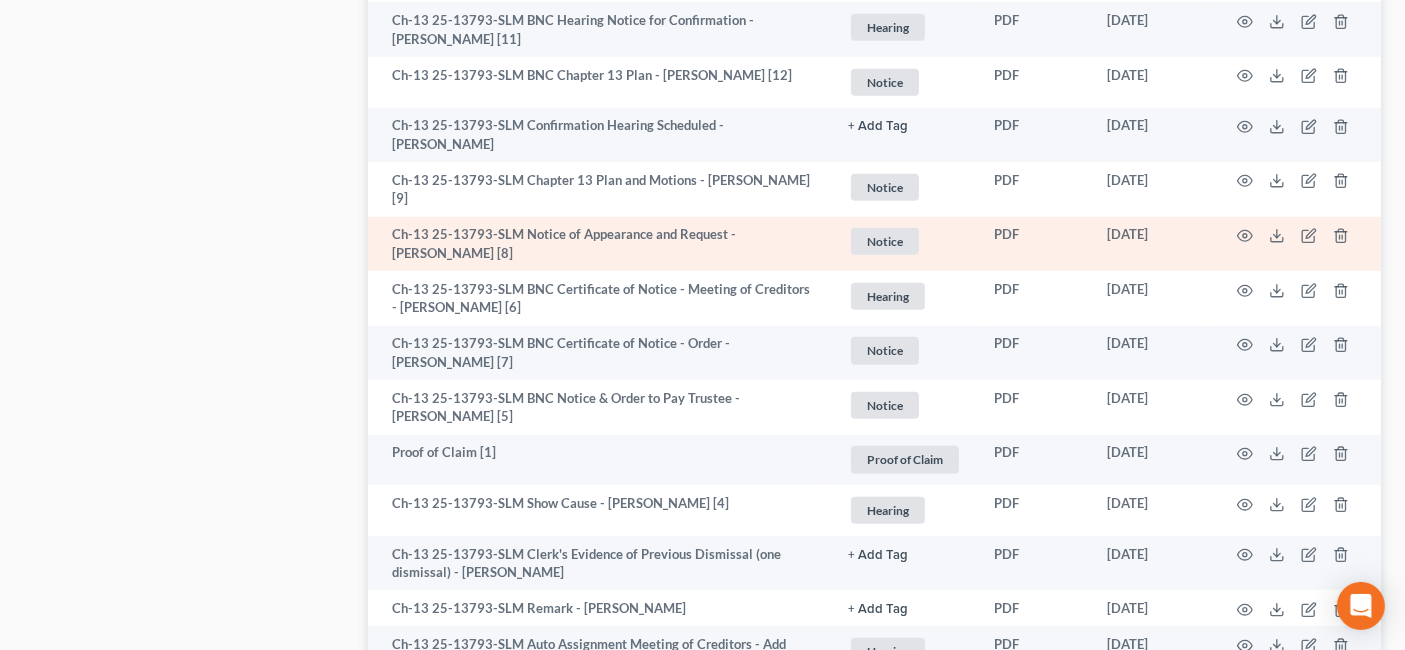 scroll, scrollTop: 1888, scrollLeft: 0, axis: vertical 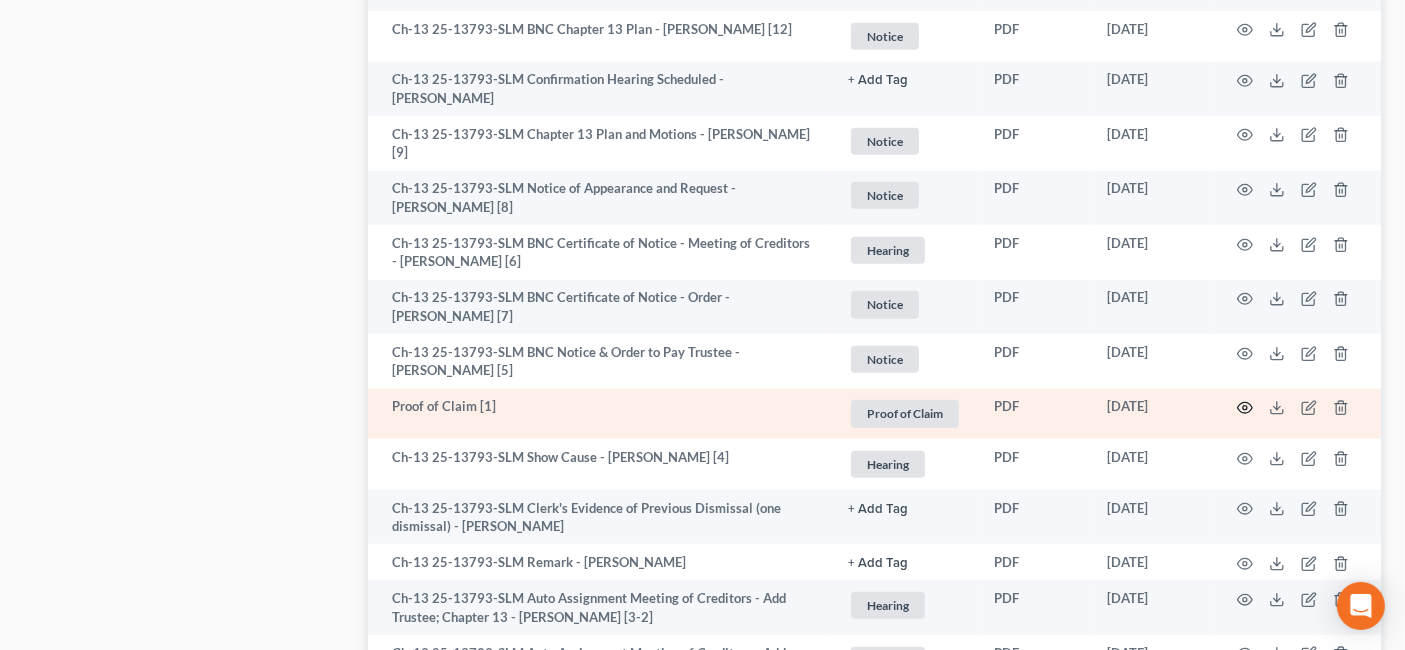 click 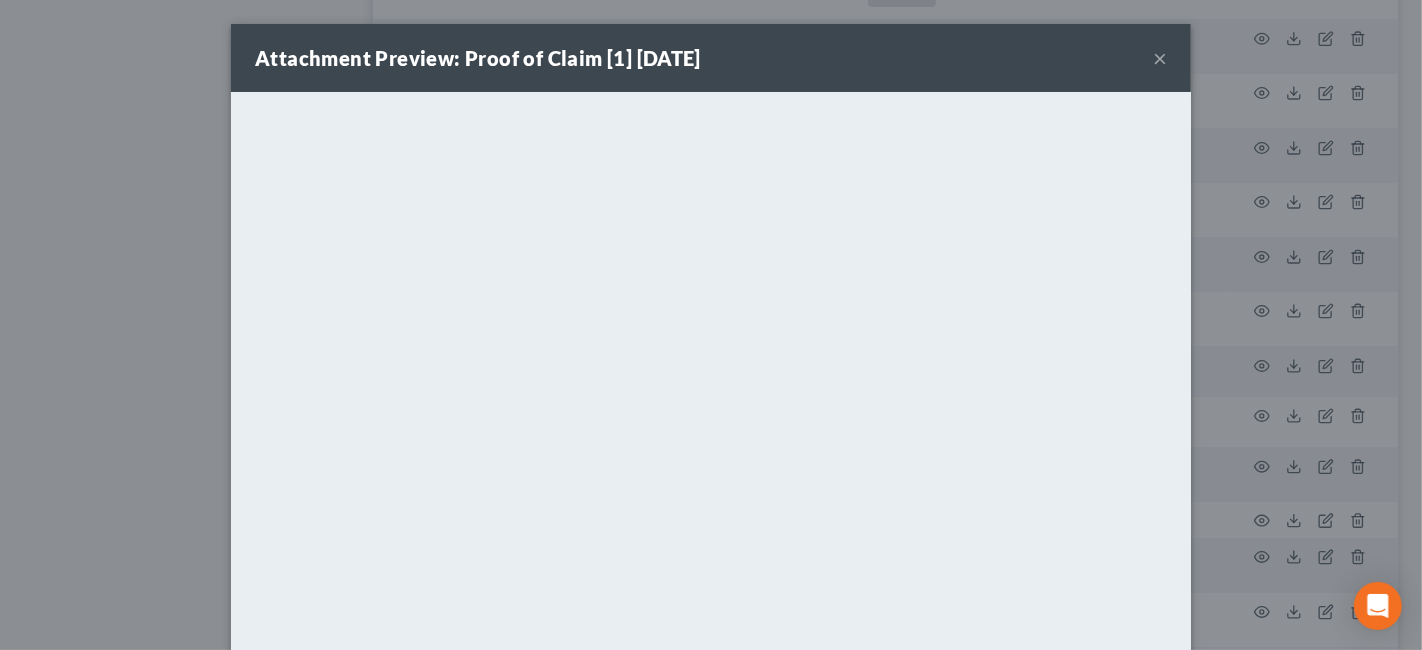 click on "×" at bounding box center (1160, 58) 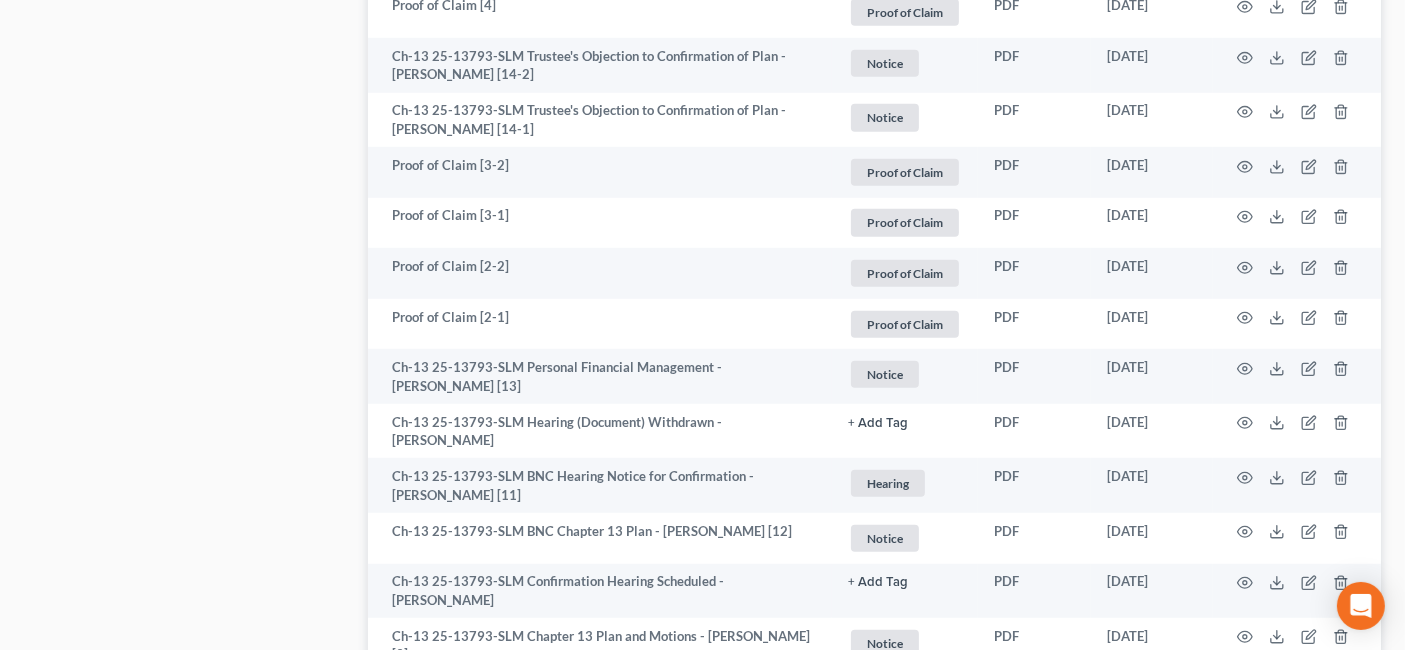 scroll, scrollTop: 1333, scrollLeft: 0, axis: vertical 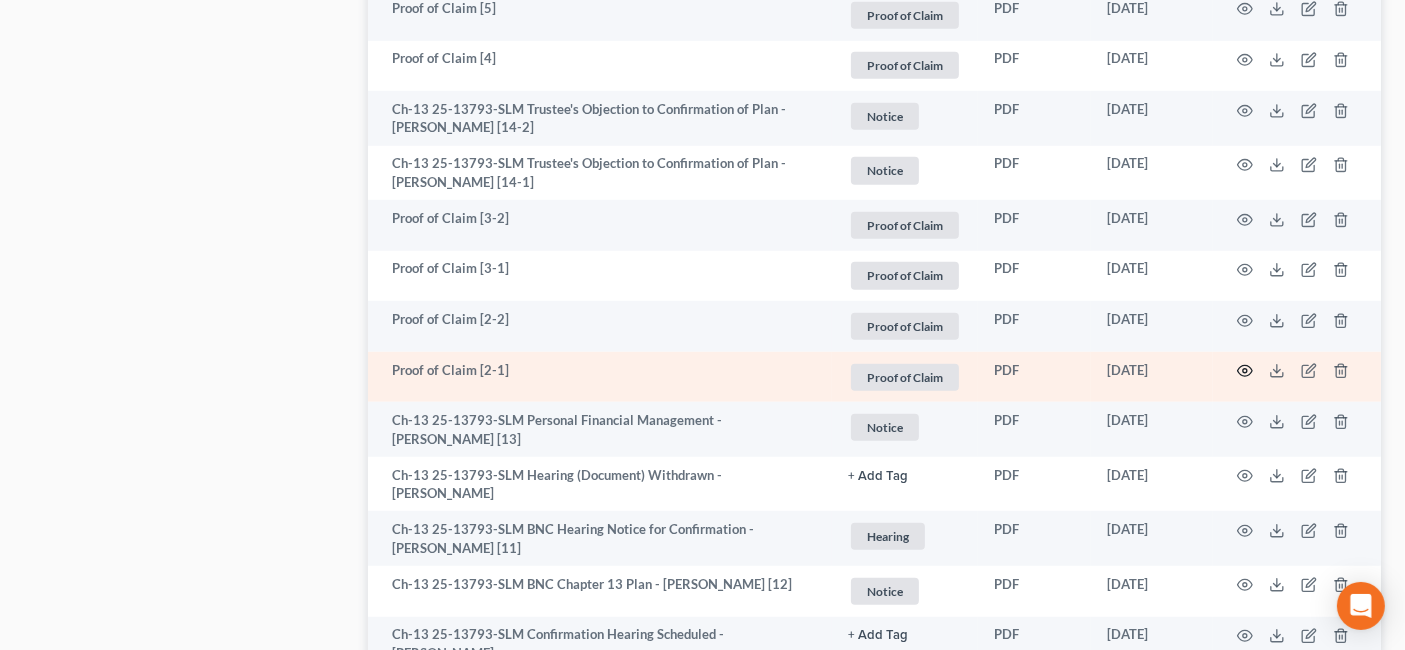 click 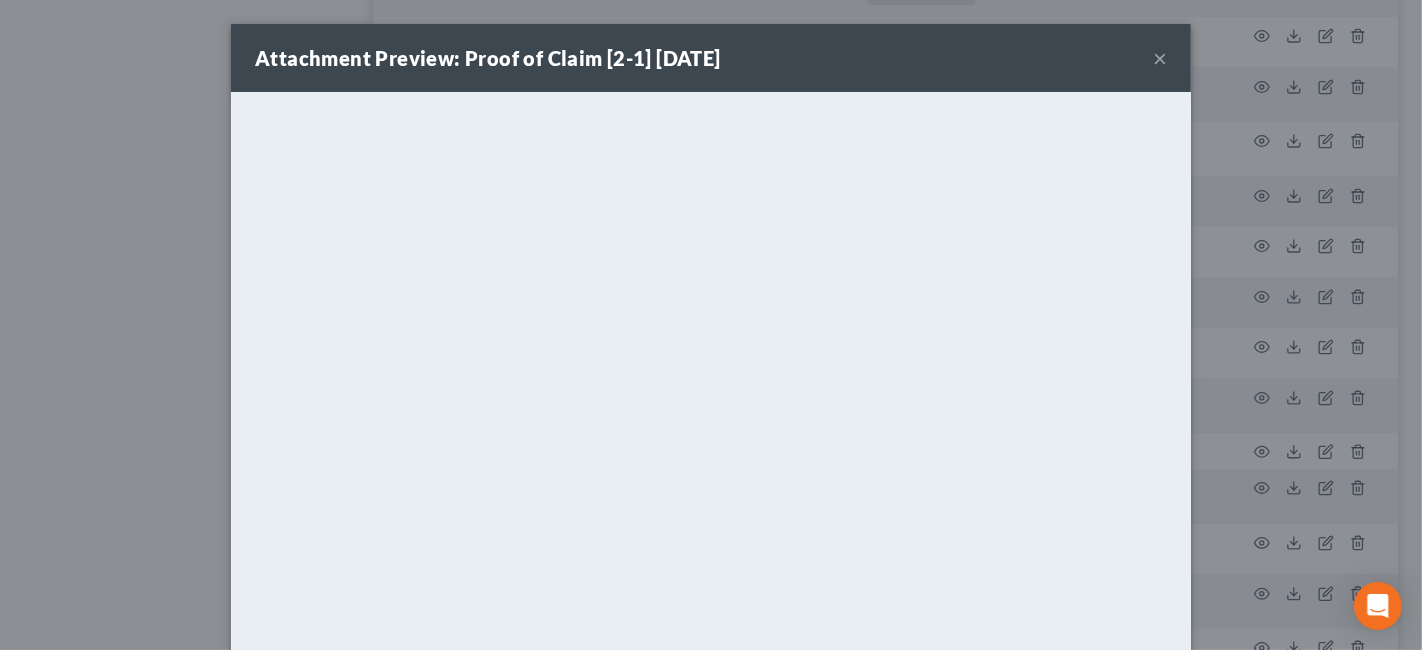 click on "×" at bounding box center [1160, 58] 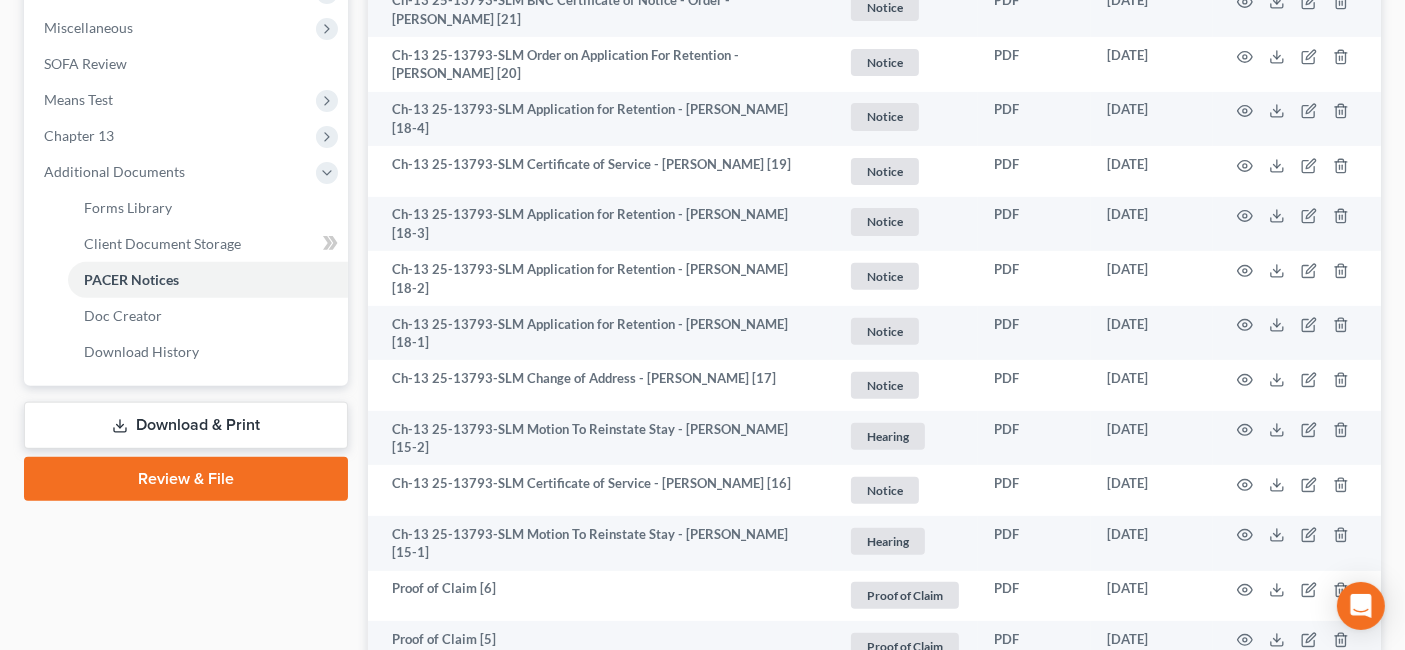 scroll, scrollTop: 666, scrollLeft: 0, axis: vertical 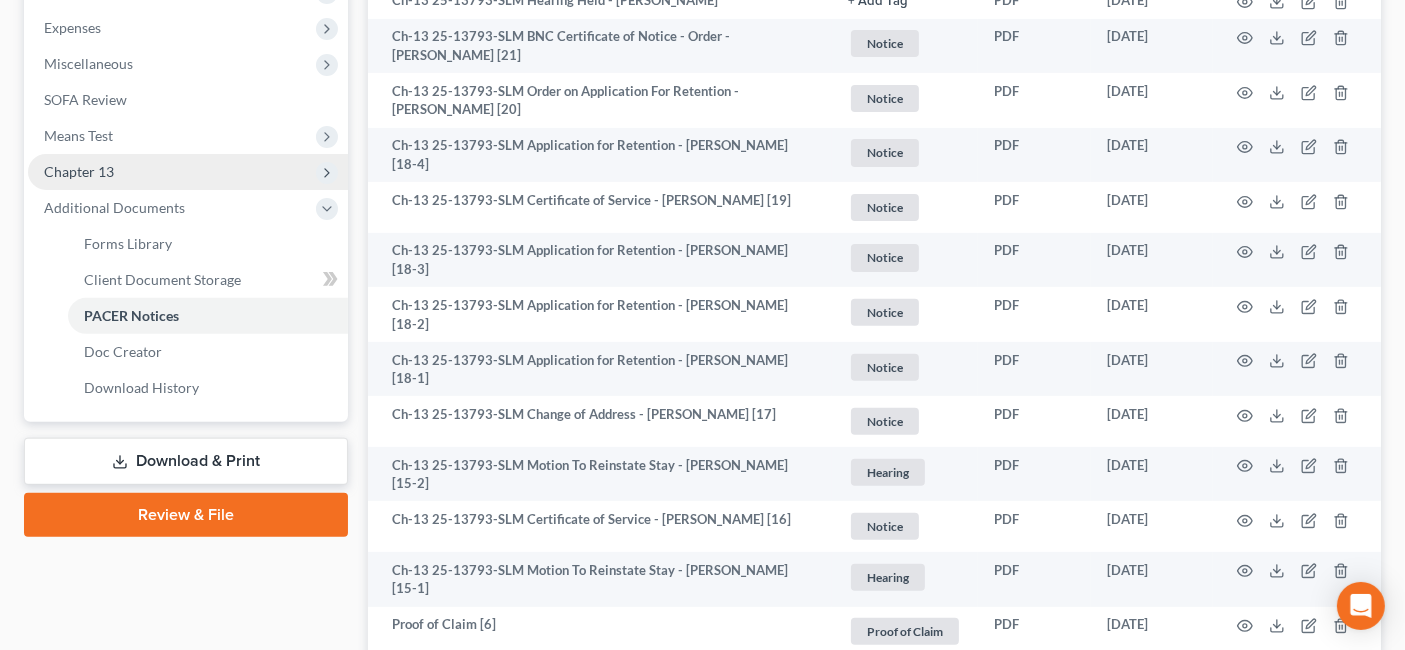 click on "Chapter 13" at bounding box center (188, 172) 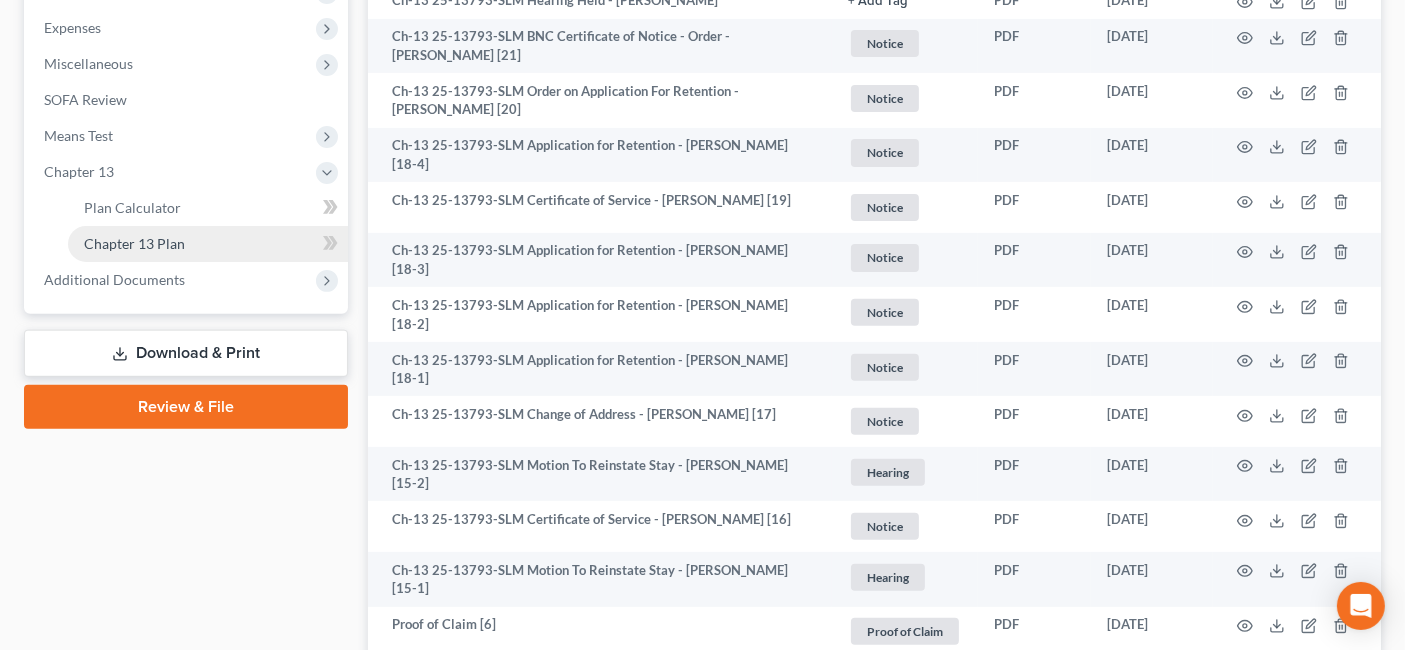 click on "Chapter 13 Plan" at bounding box center [134, 243] 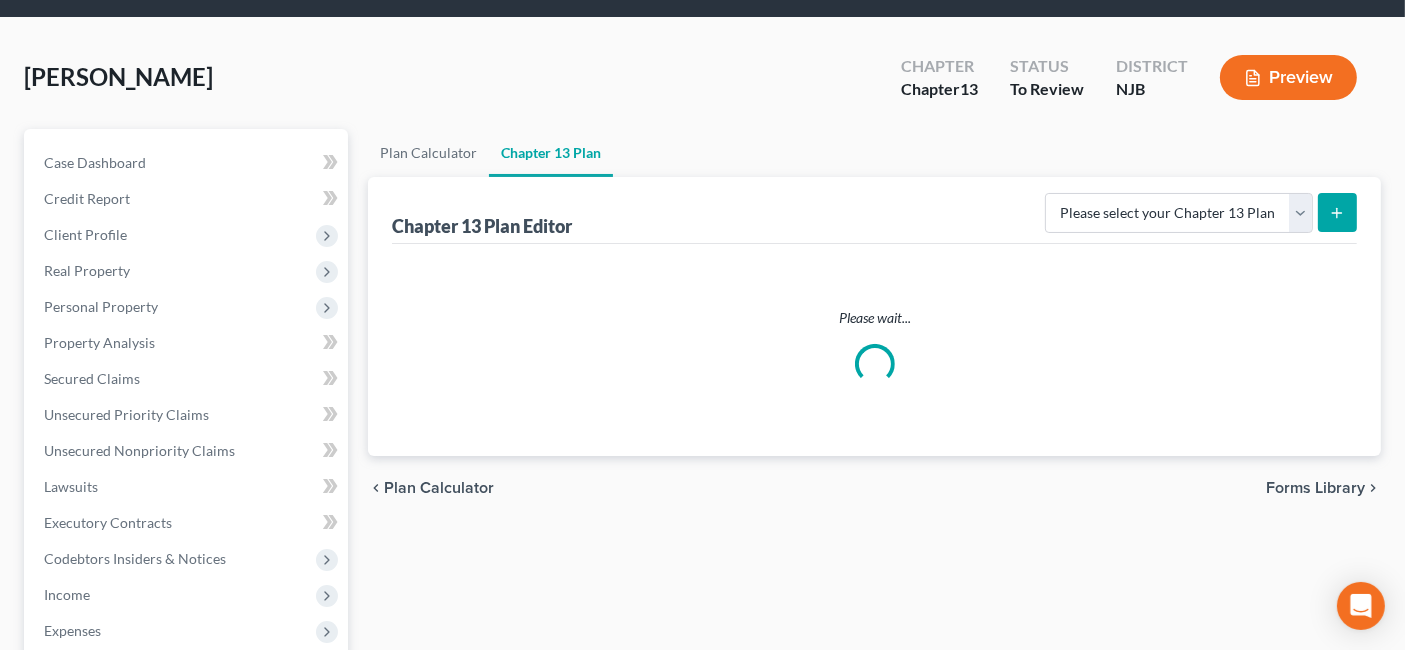 scroll, scrollTop: 0, scrollLeft: 0, axis: both 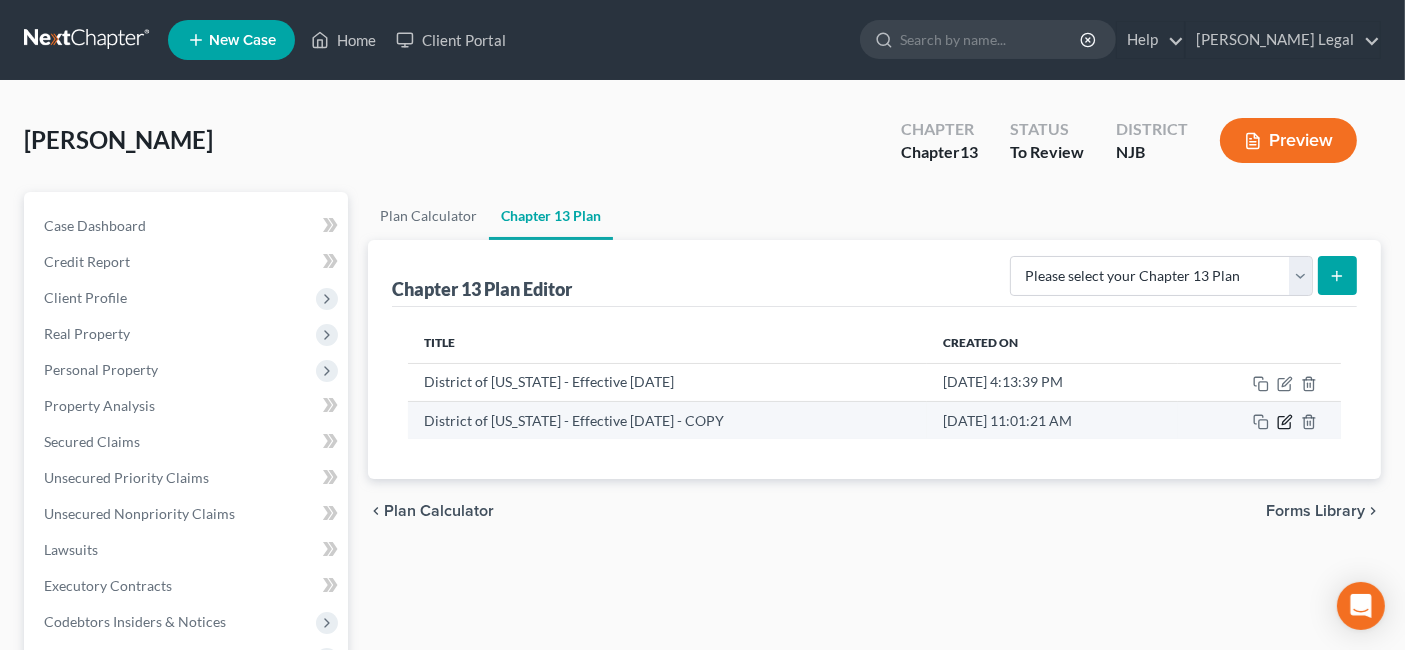 click 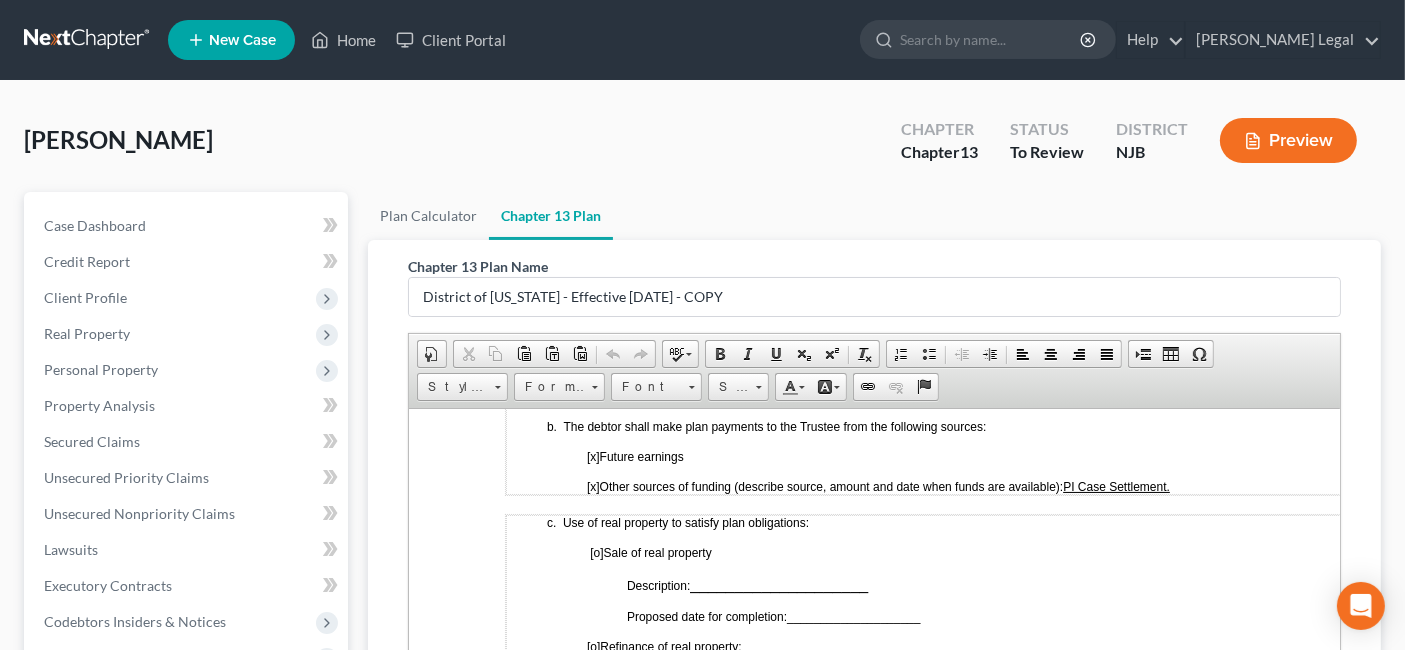 scroll, scrollTop: 1111, scrollLeft: 0, axis: vertical 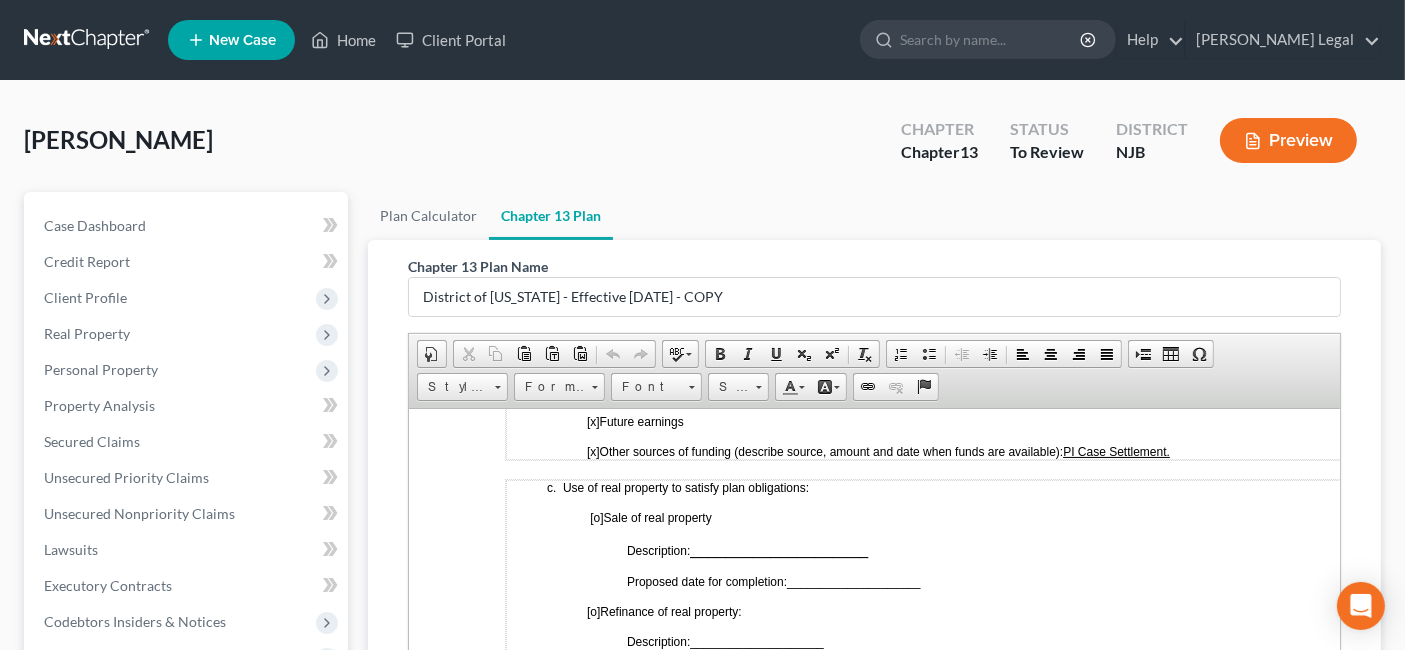 click on "[x]     Other sources of funding (describe source, amount and date when funds are available):  PI Case Settlement." at bounding box center (985, 451) 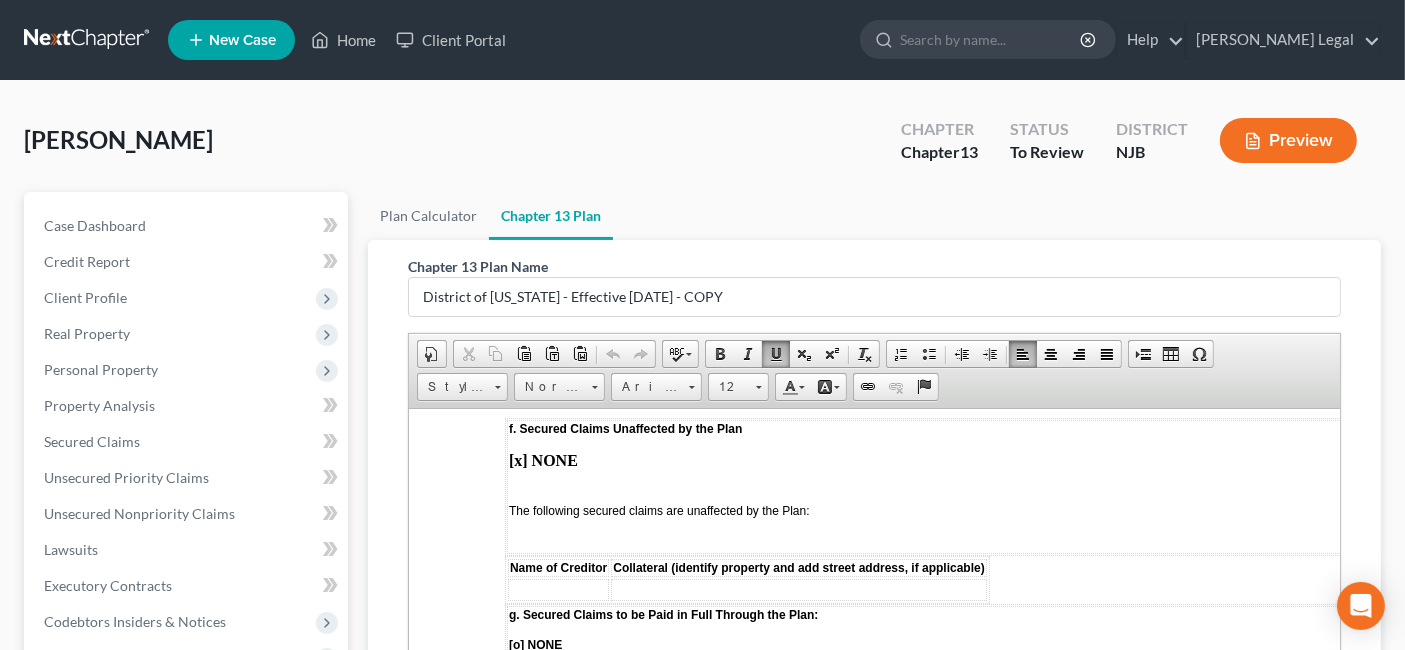 scroll, scrollTop: 3444, scrollLeft: 0, axis: vertical 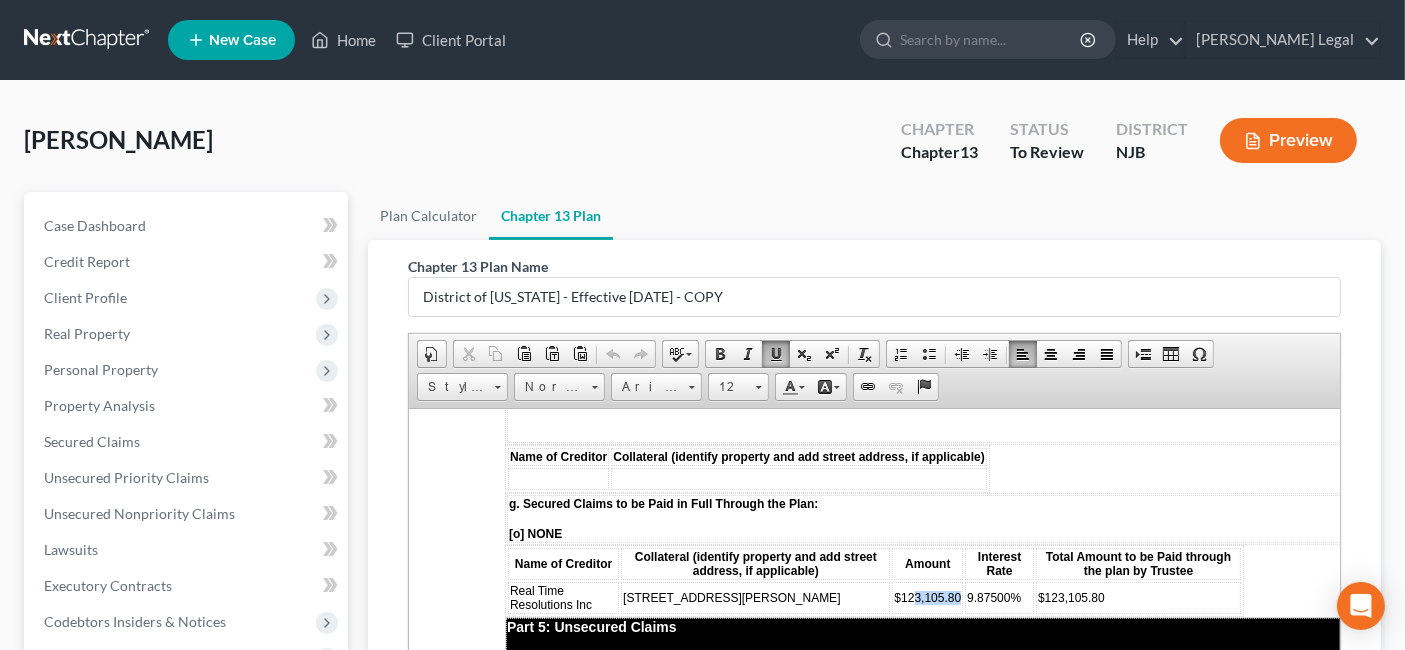 drag, startPoint x: 939, startPoint y: 566, endPoint x: 895, endPoint y: 566, distance: 44 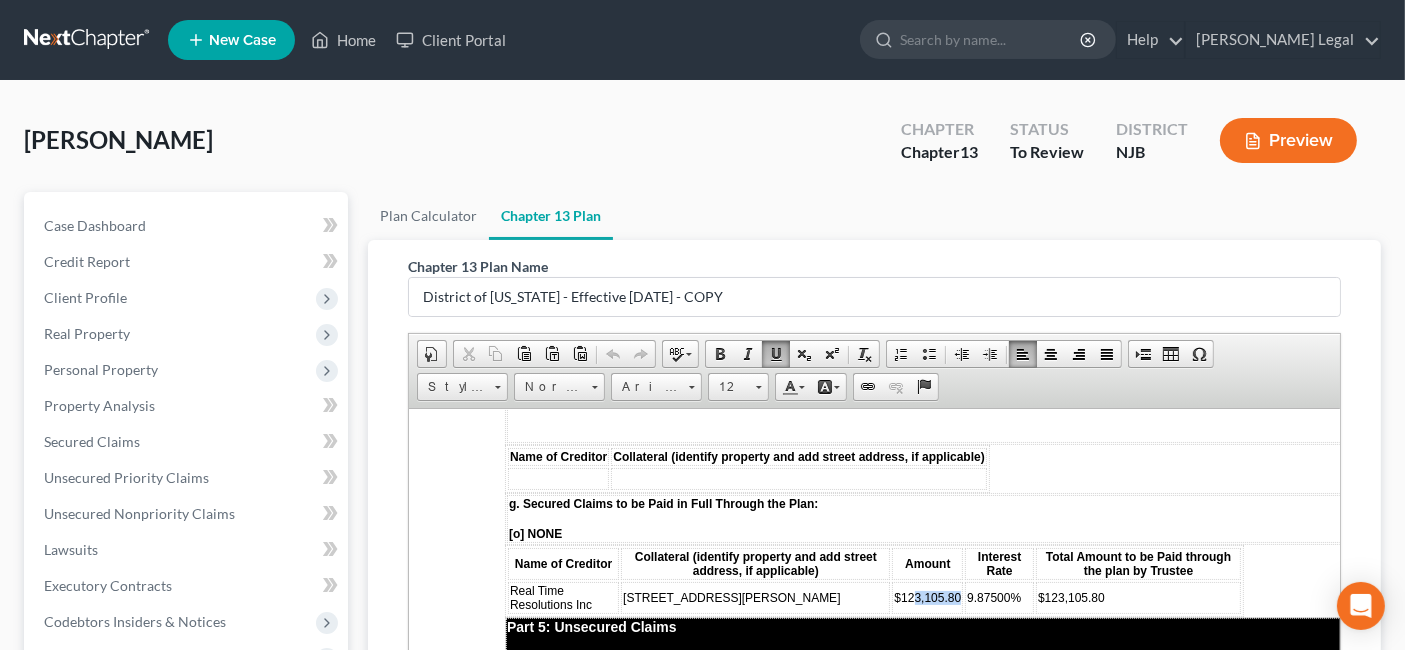 click on "$123,105.80" at bounding box center (927, 597) 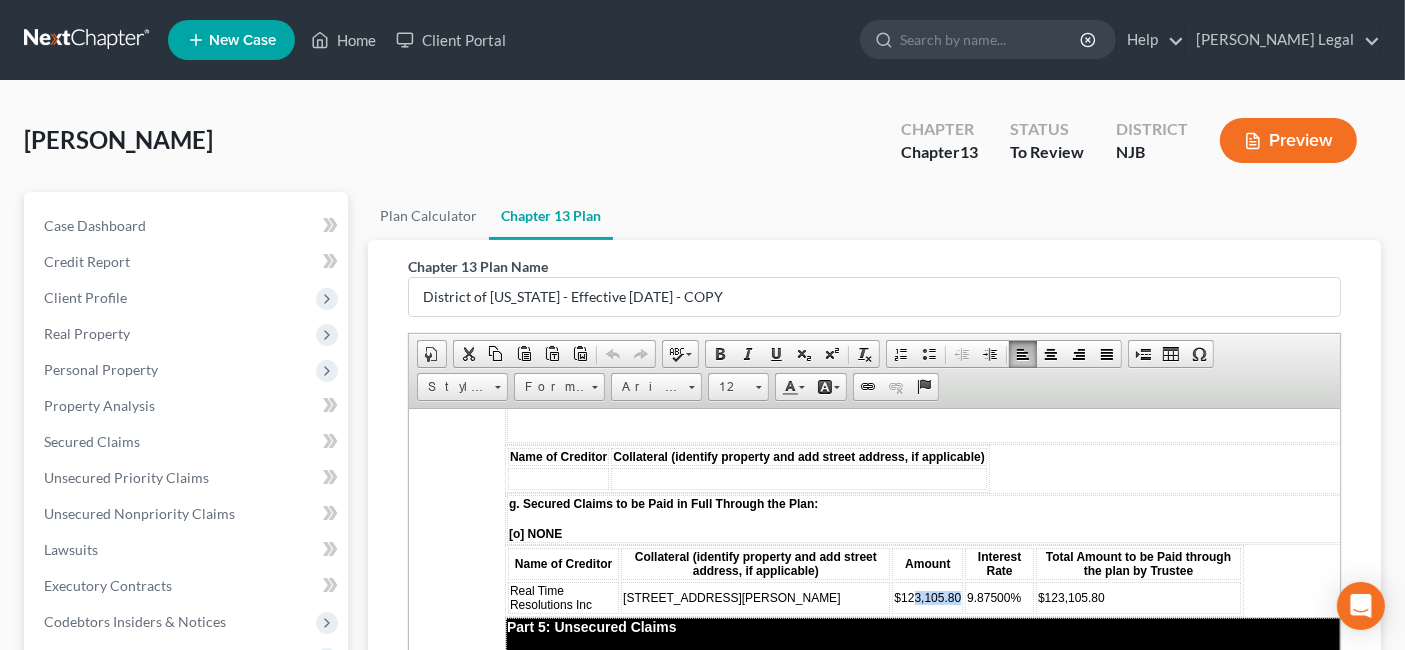 type 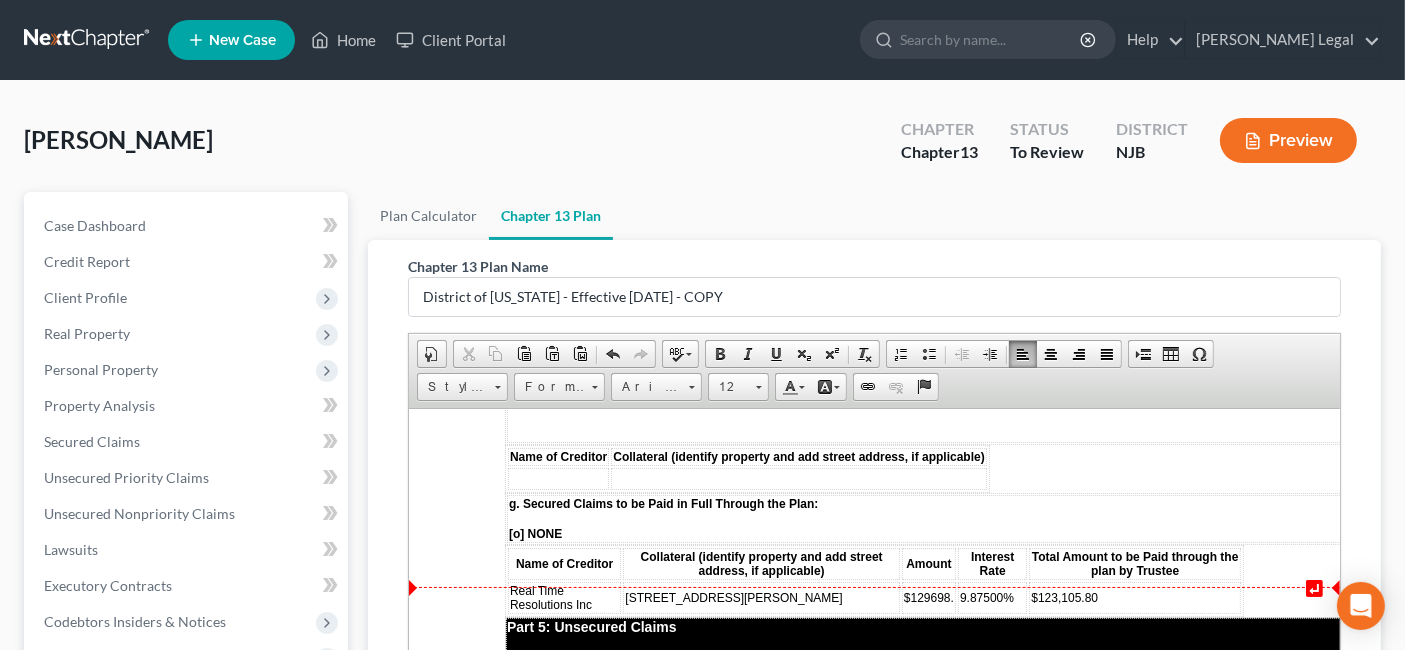 click on "$129698." at bounding box center (929, 597) 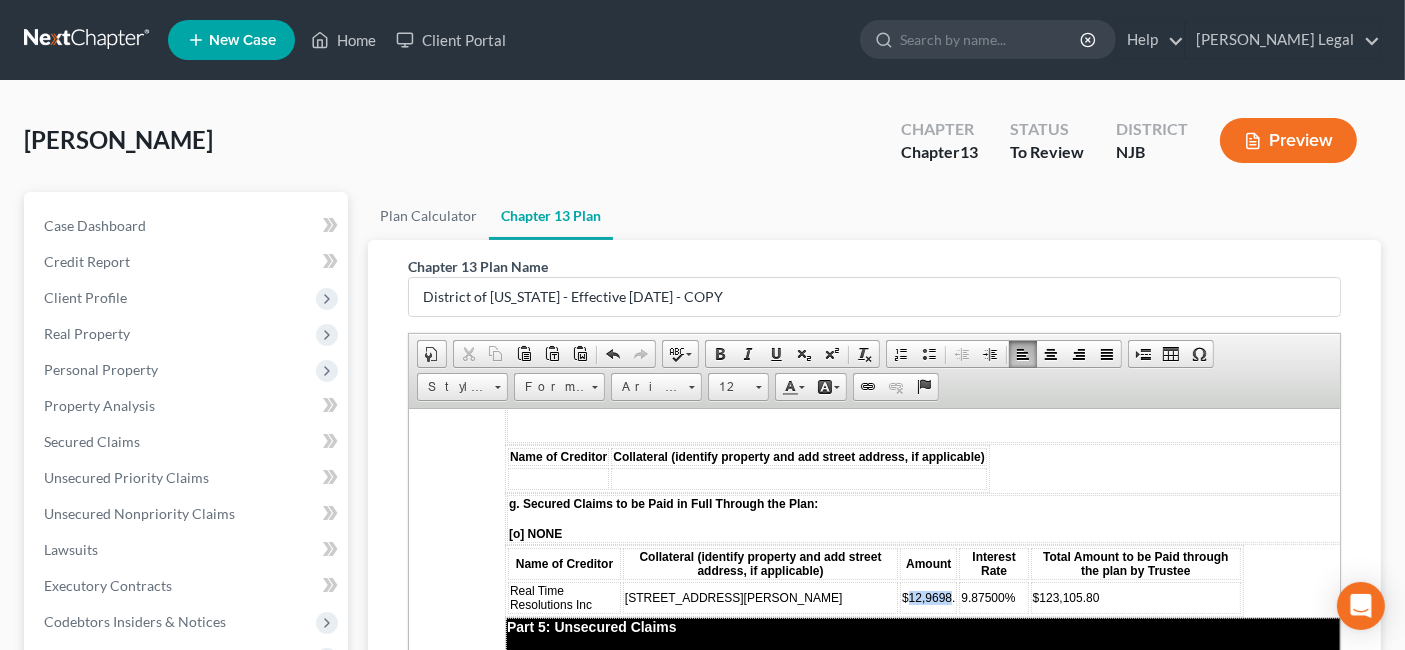drag, startPoint x: 931, startPoint y: 566, endPoint x: 890, endPoint y: 569, distance: 41.109608 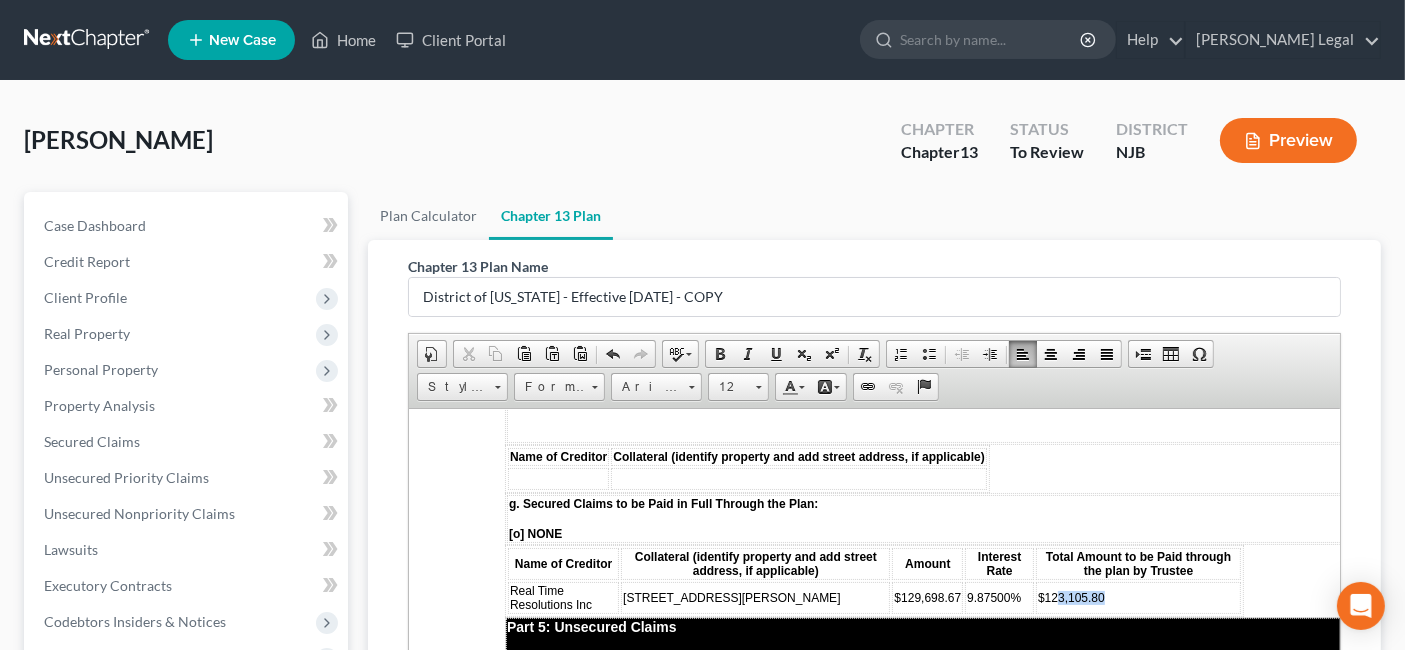drag, startPoint x: 1088, startPoint y: 566, endPoint x: 1039, endPoint y: 568, distance: 49.0408 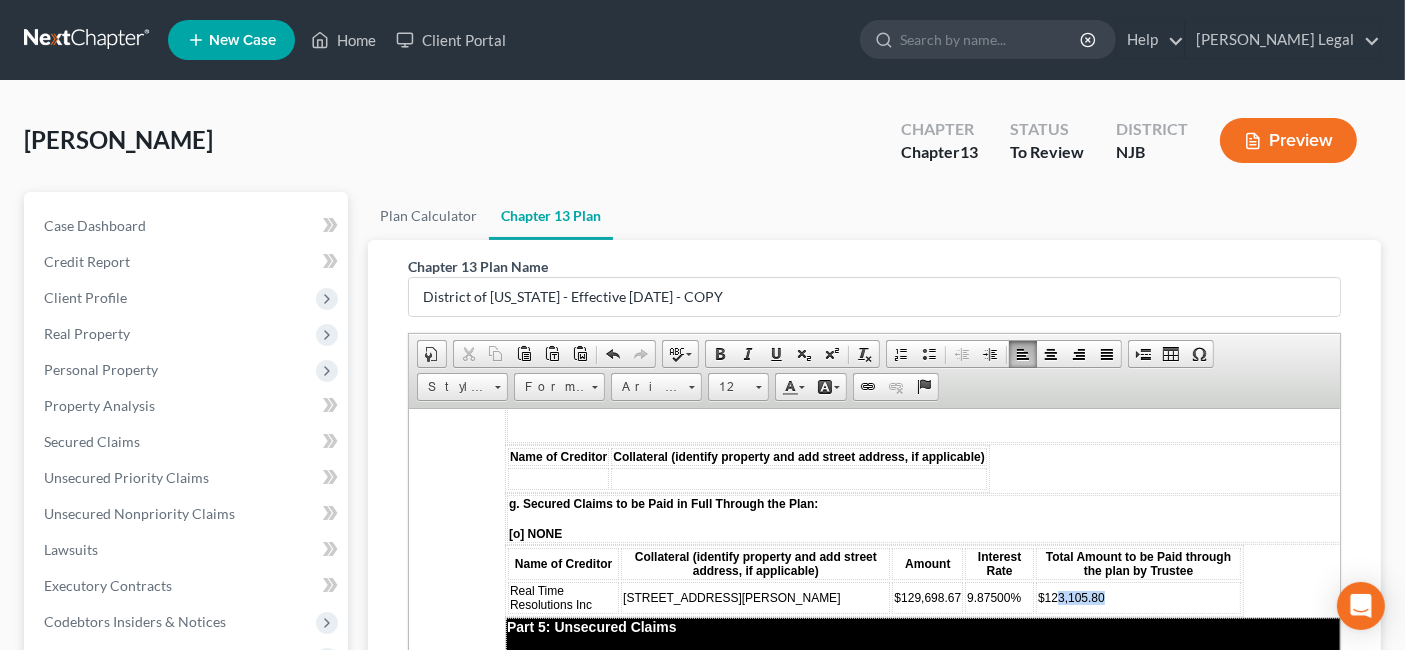 click on "$123,105.80" at bounding box center (1138, 597) 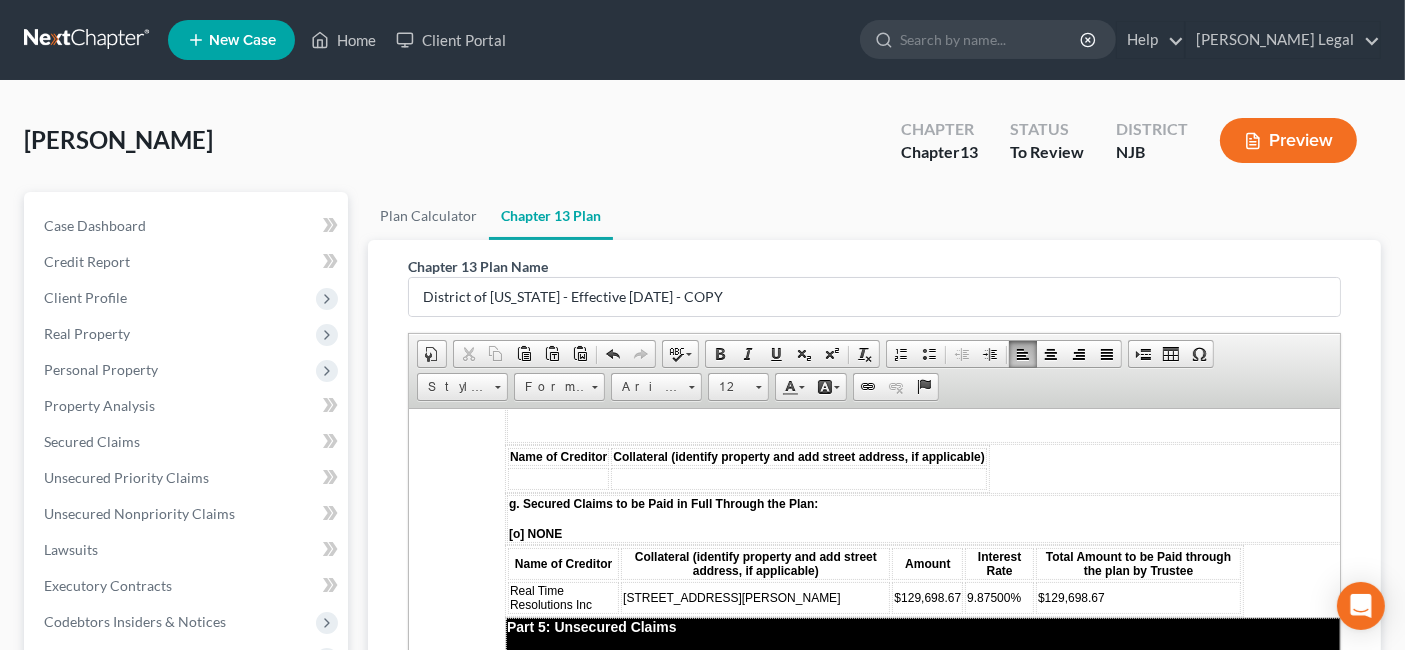 scroll, scrollTop: 3555, scrollLeft: 0, axis: vertical 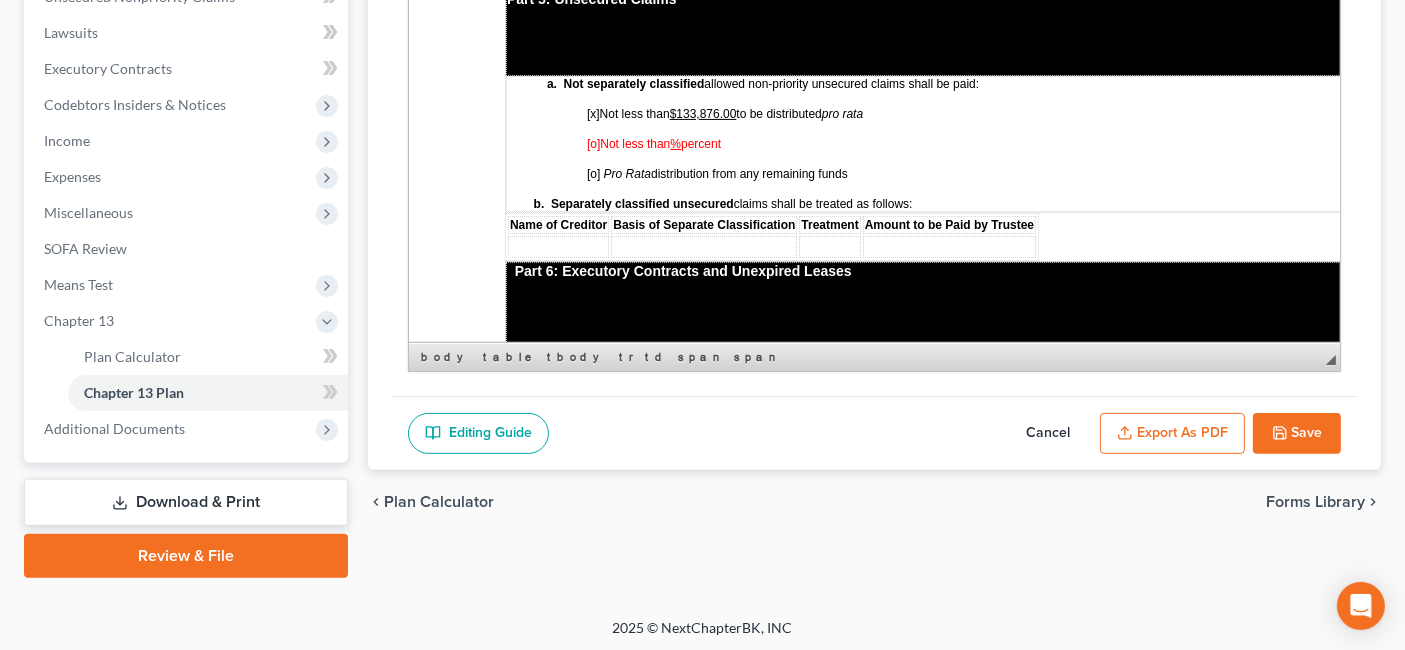 click on "Save" at bounding box center (1297, 434) 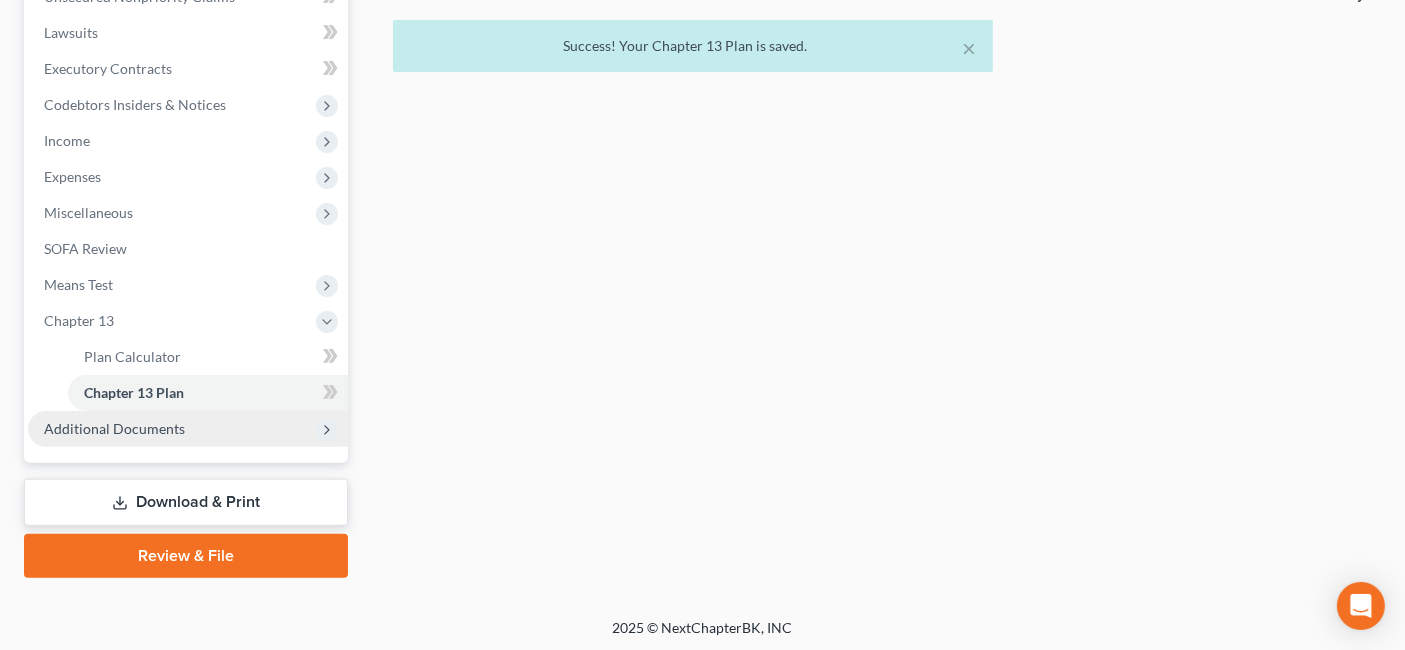 click on "Additional Documents" at bounding box center (114, 428) 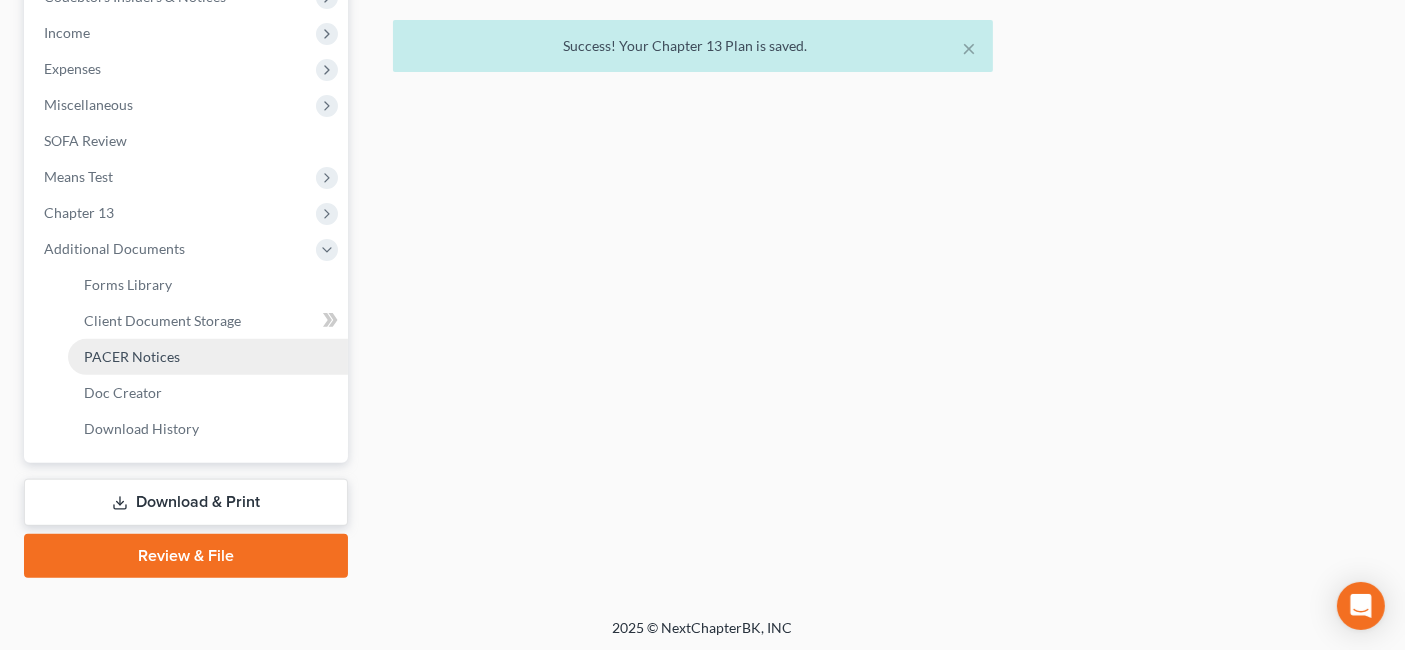 click on "PACER Notices" at bounding box center (132, 356) 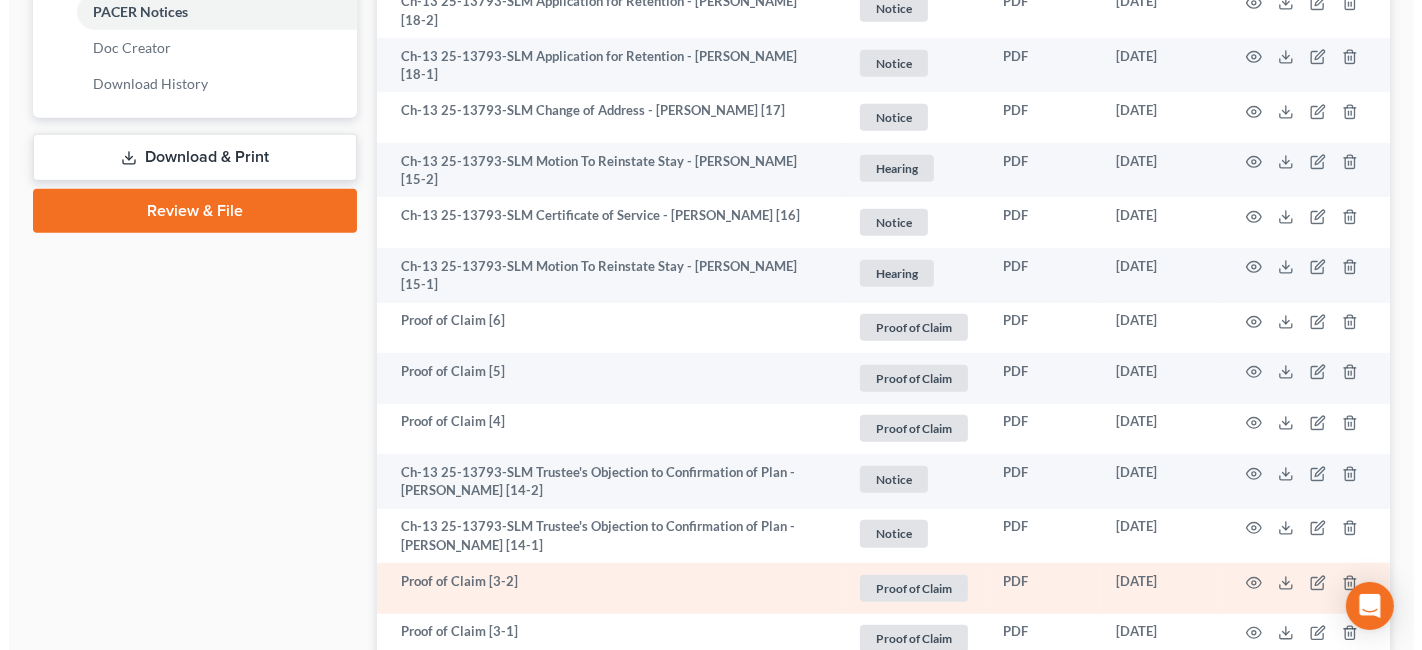 scroll, scrollTop: 1111, scrollLeft: 0, axis: vertical 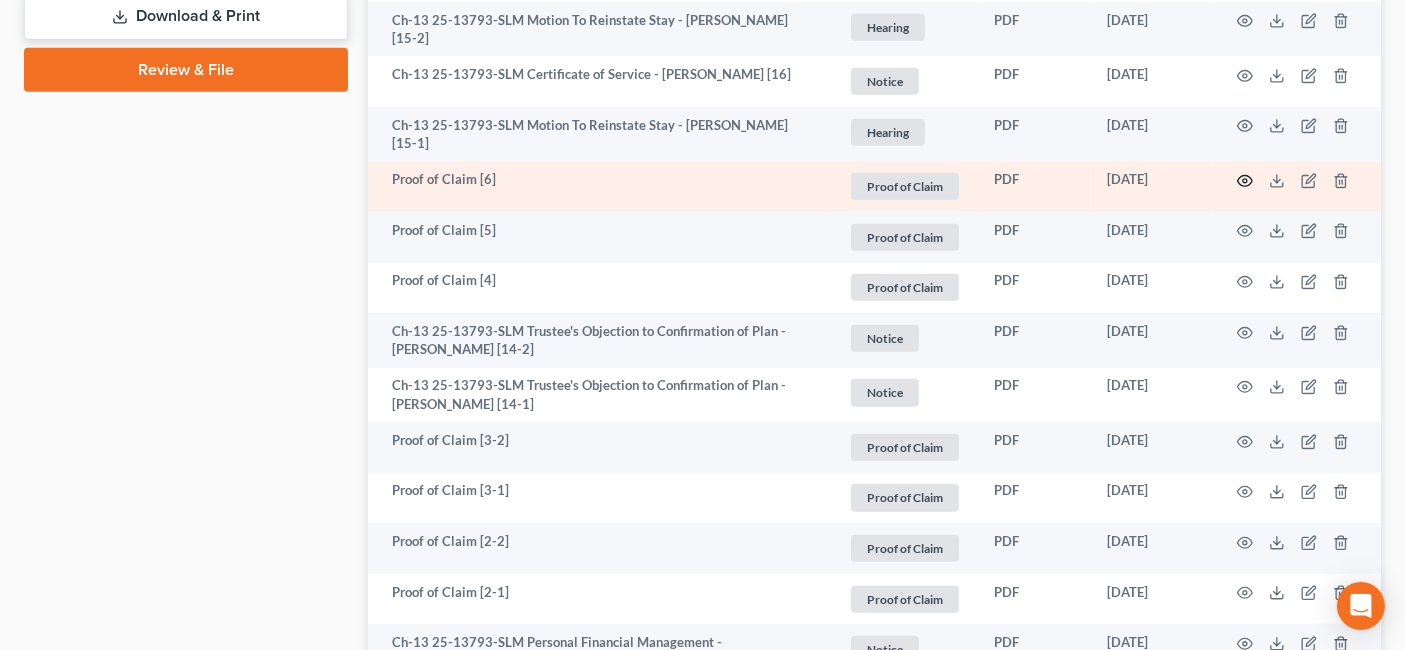 click 